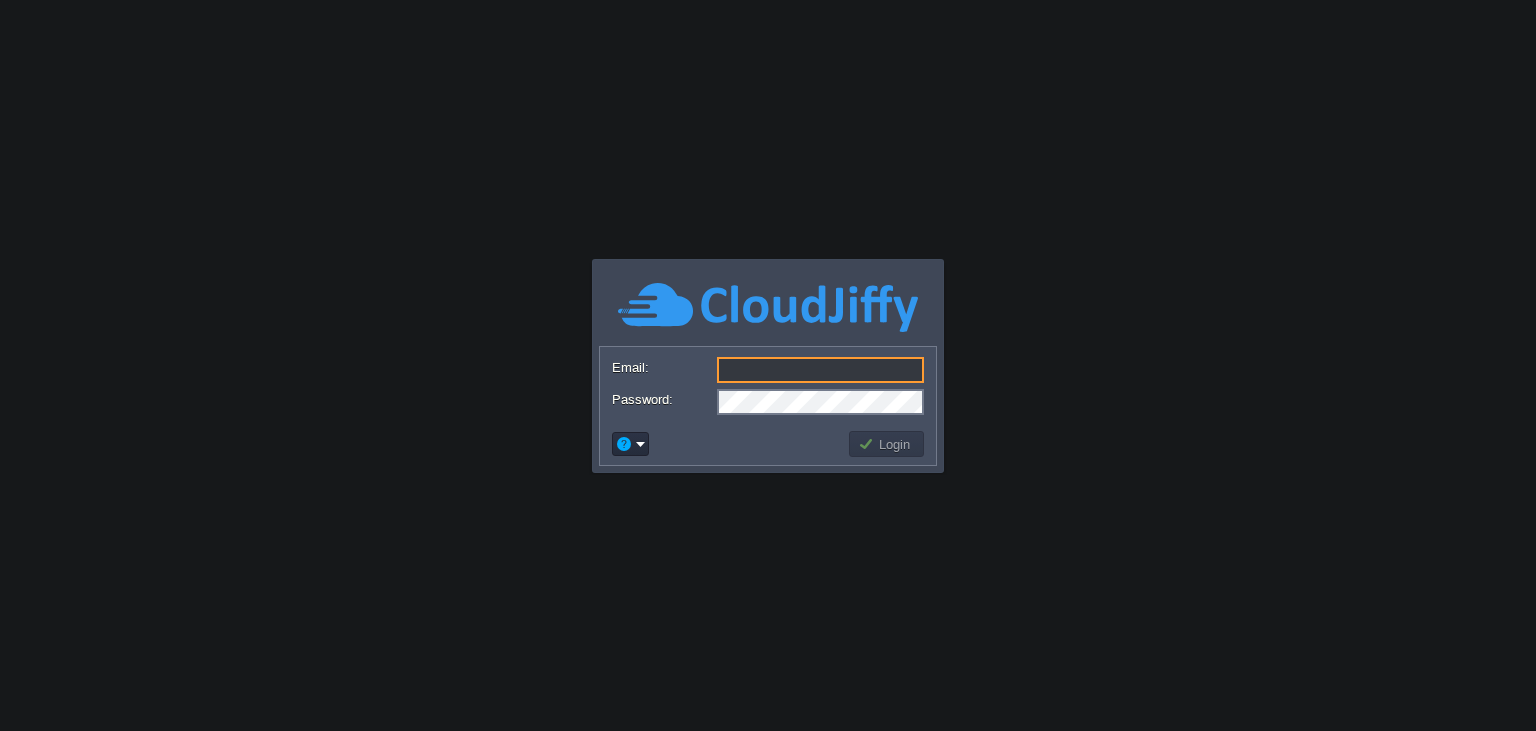 scroll, scrollTop: 0, scrollLeft: 0, axis: both 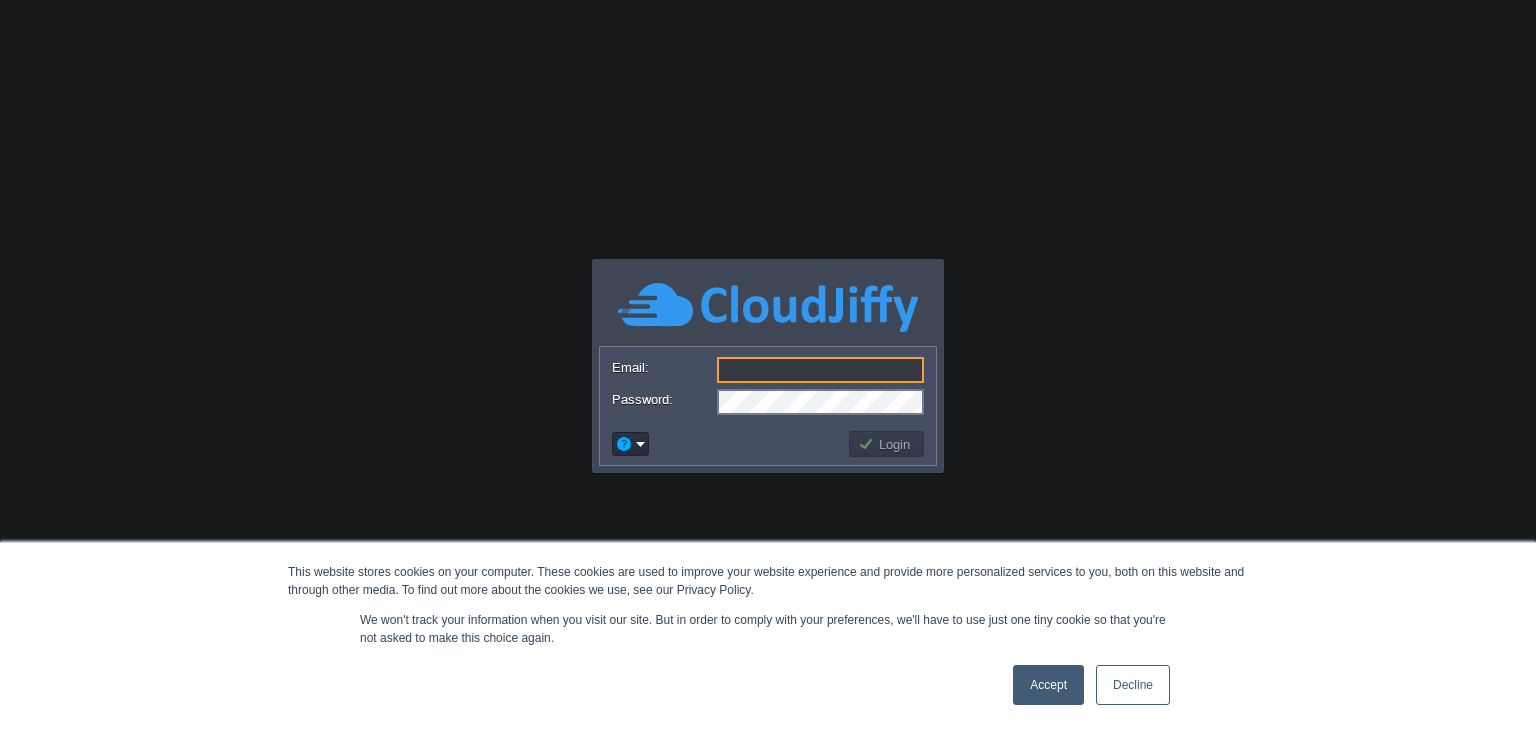 click on "Accept" at bounding box center (1048, 685) 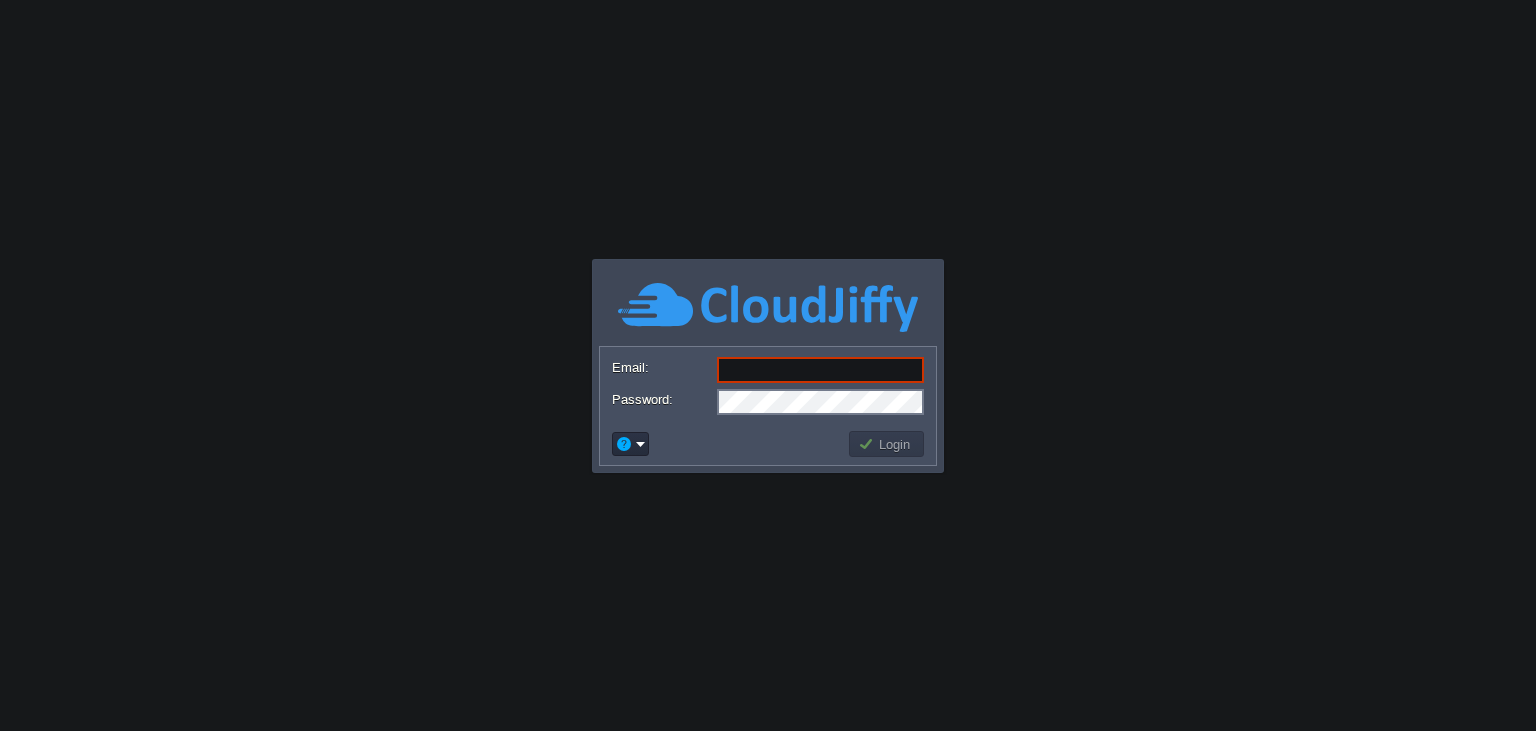 click on "Email:" at bounding box center [820, 370] 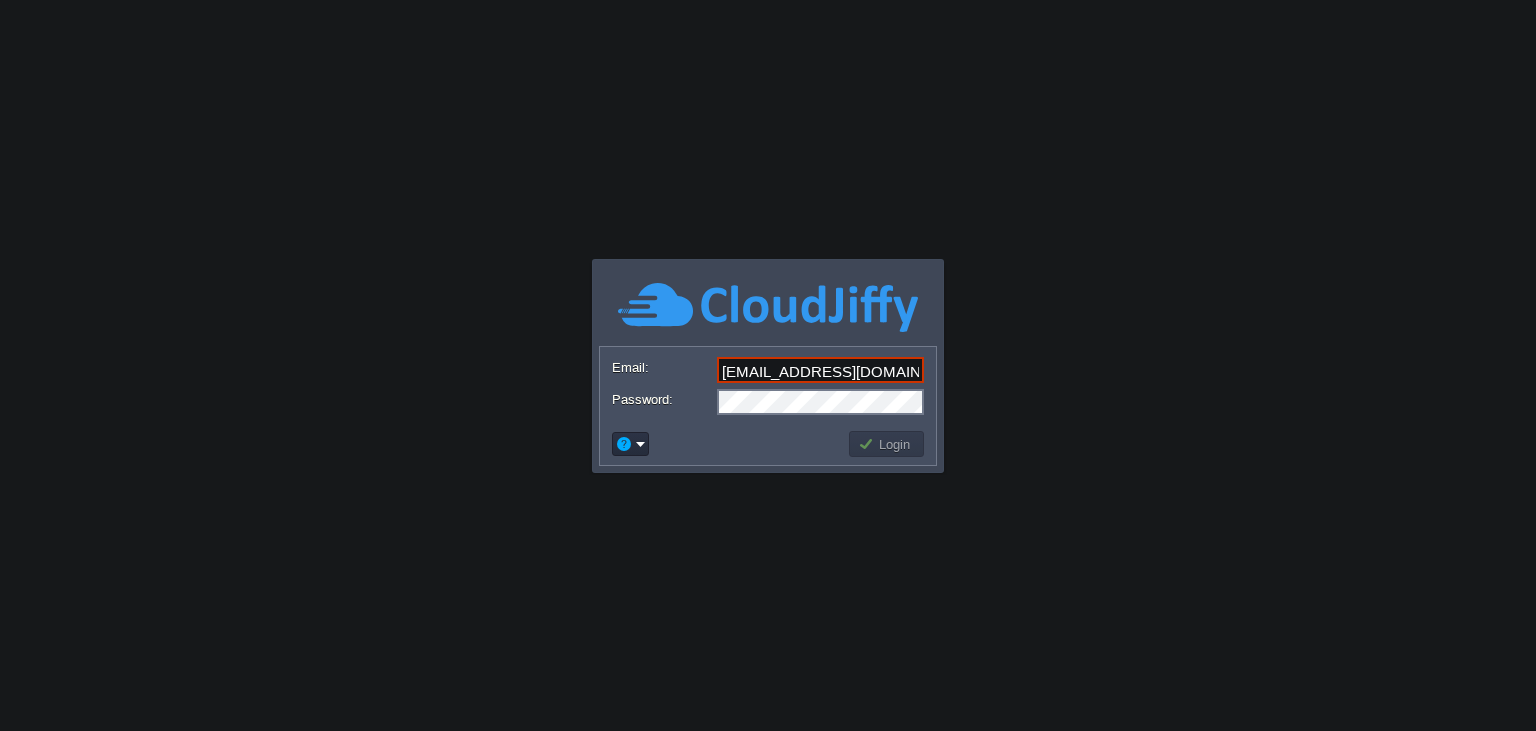 scroll, scrollTop: 0, scrollLeft: 4, axis: horizontal 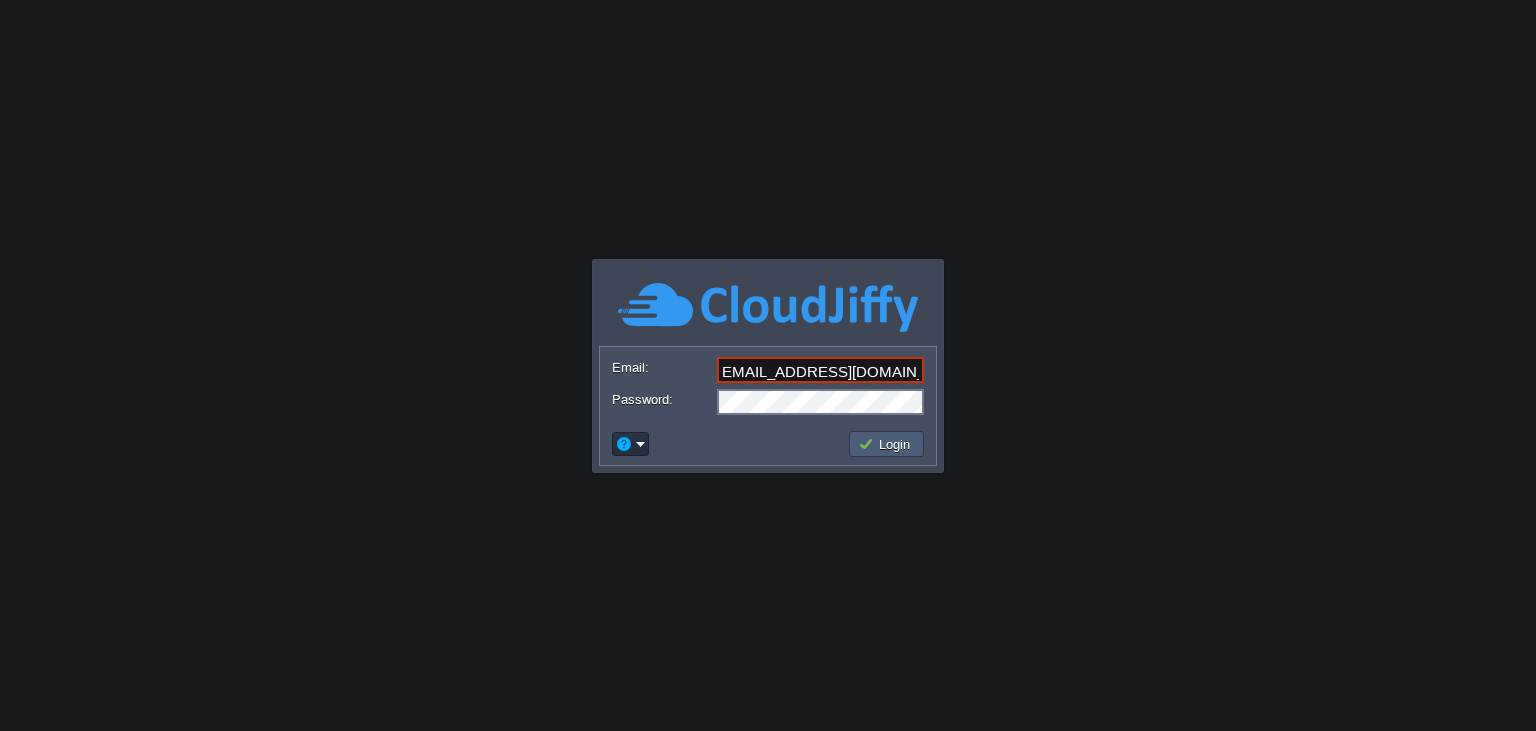 type on "[EMAIL_ADDRESS][DOMAIN_NAME]" 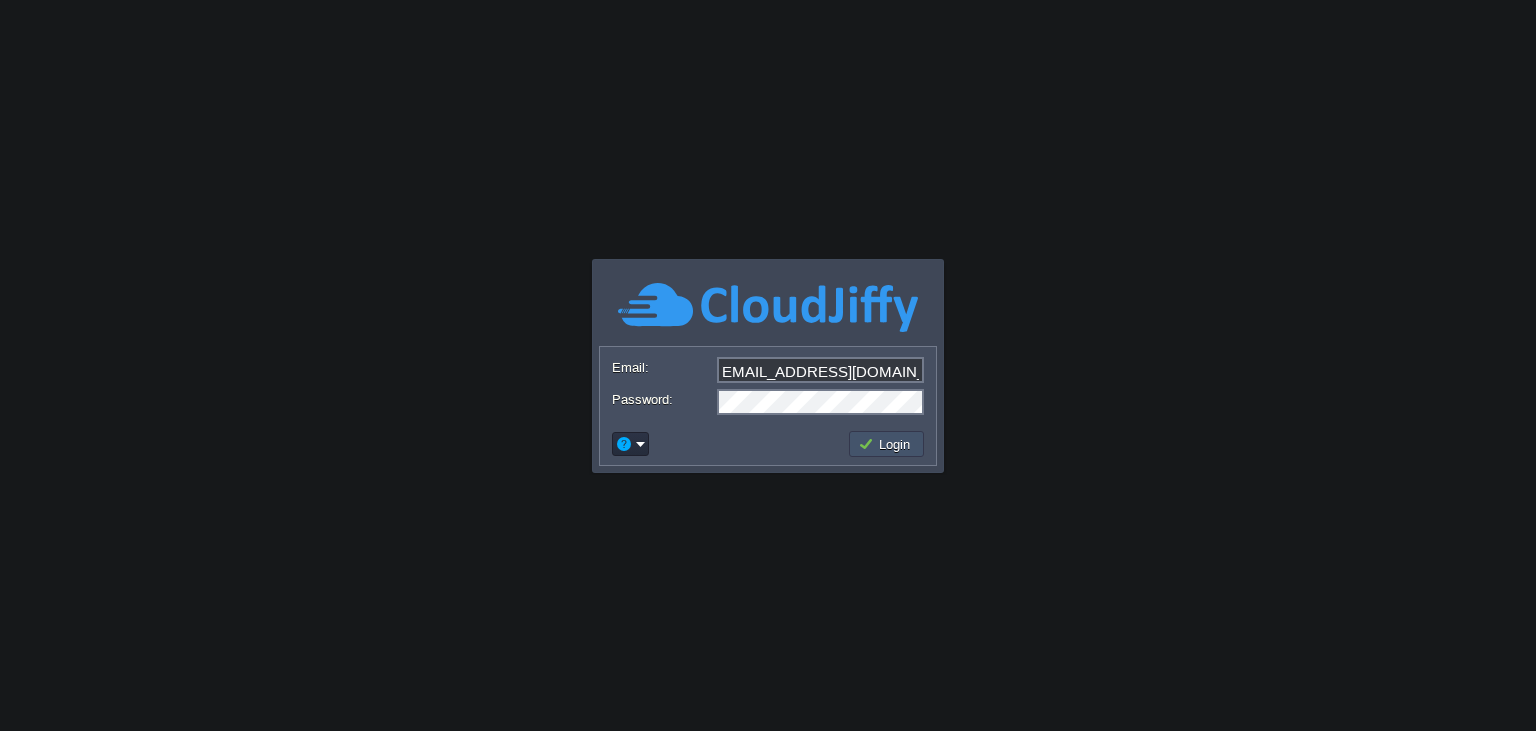 click on "Login" at bounding box center [887, 444] 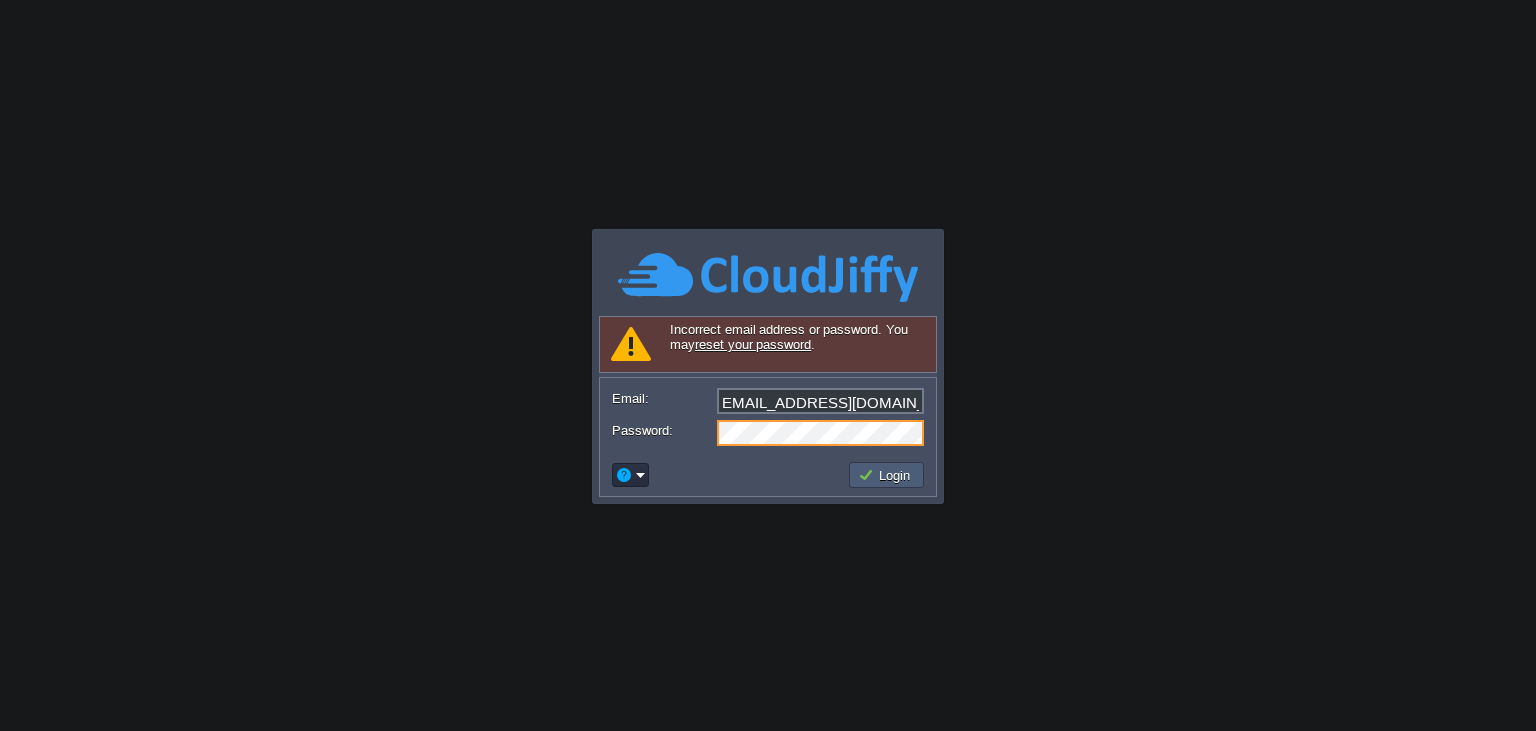 click on "Login" at bounding box center [887, 475] 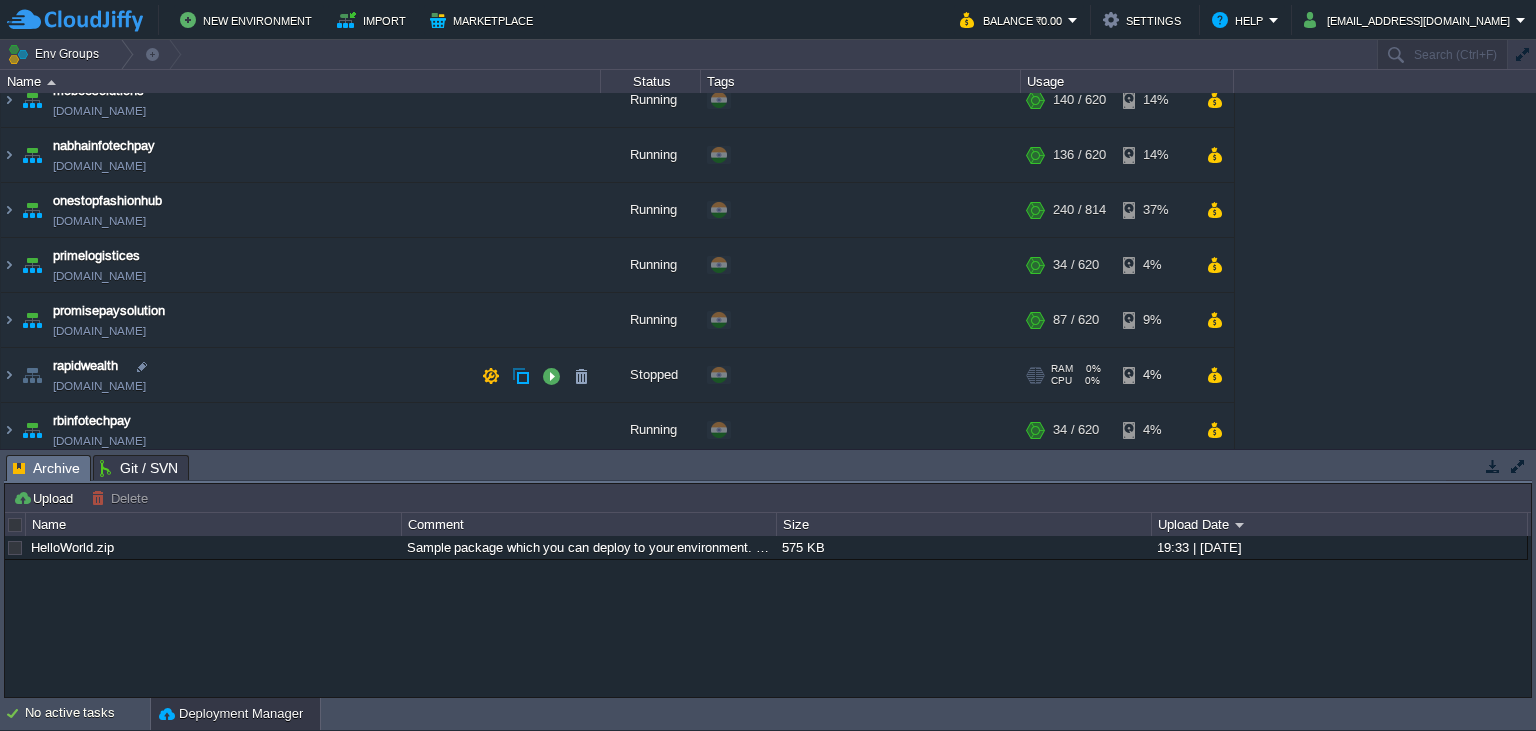 scroll, scrollTop: 274, scrollLeft: 0, axis: vertical 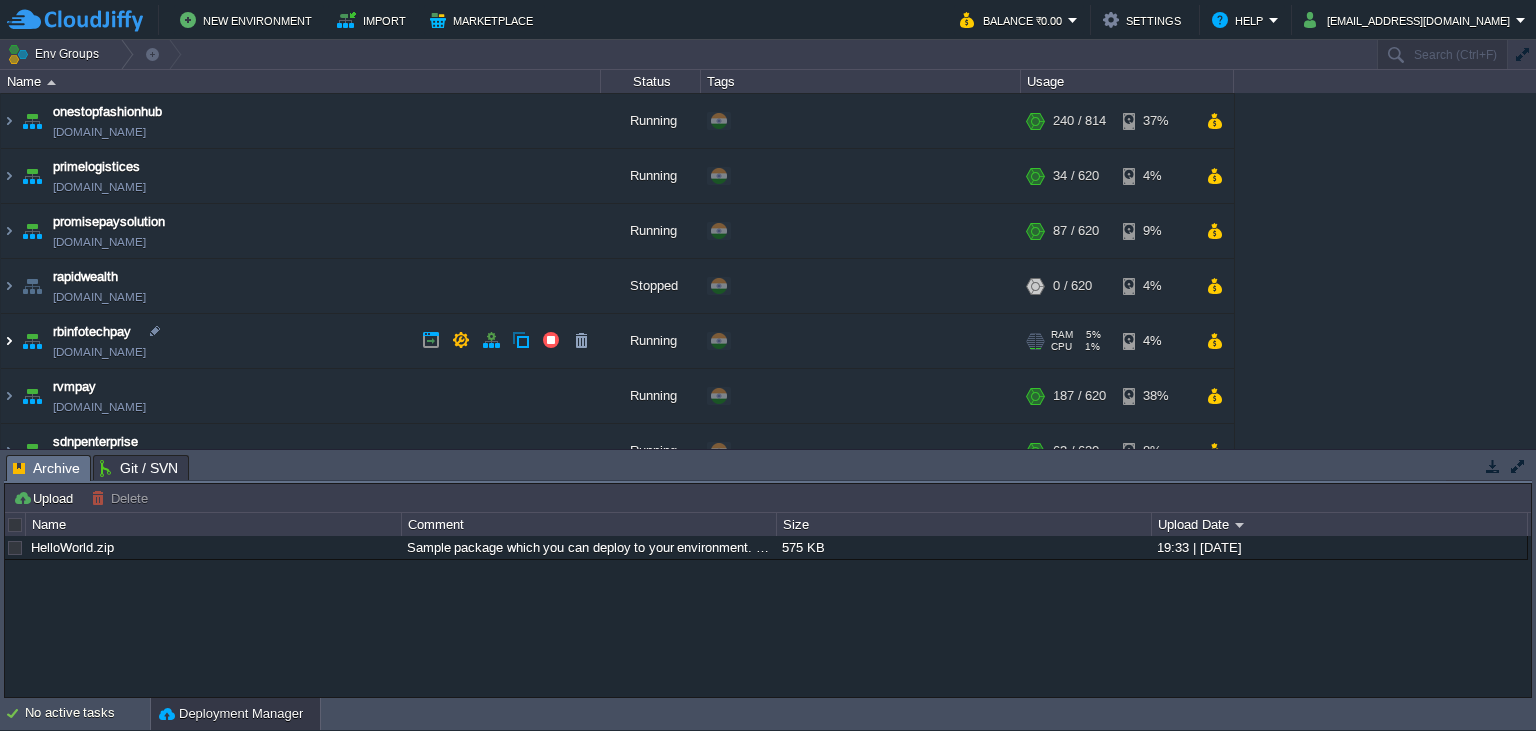 click at bounding box center [9, 341] 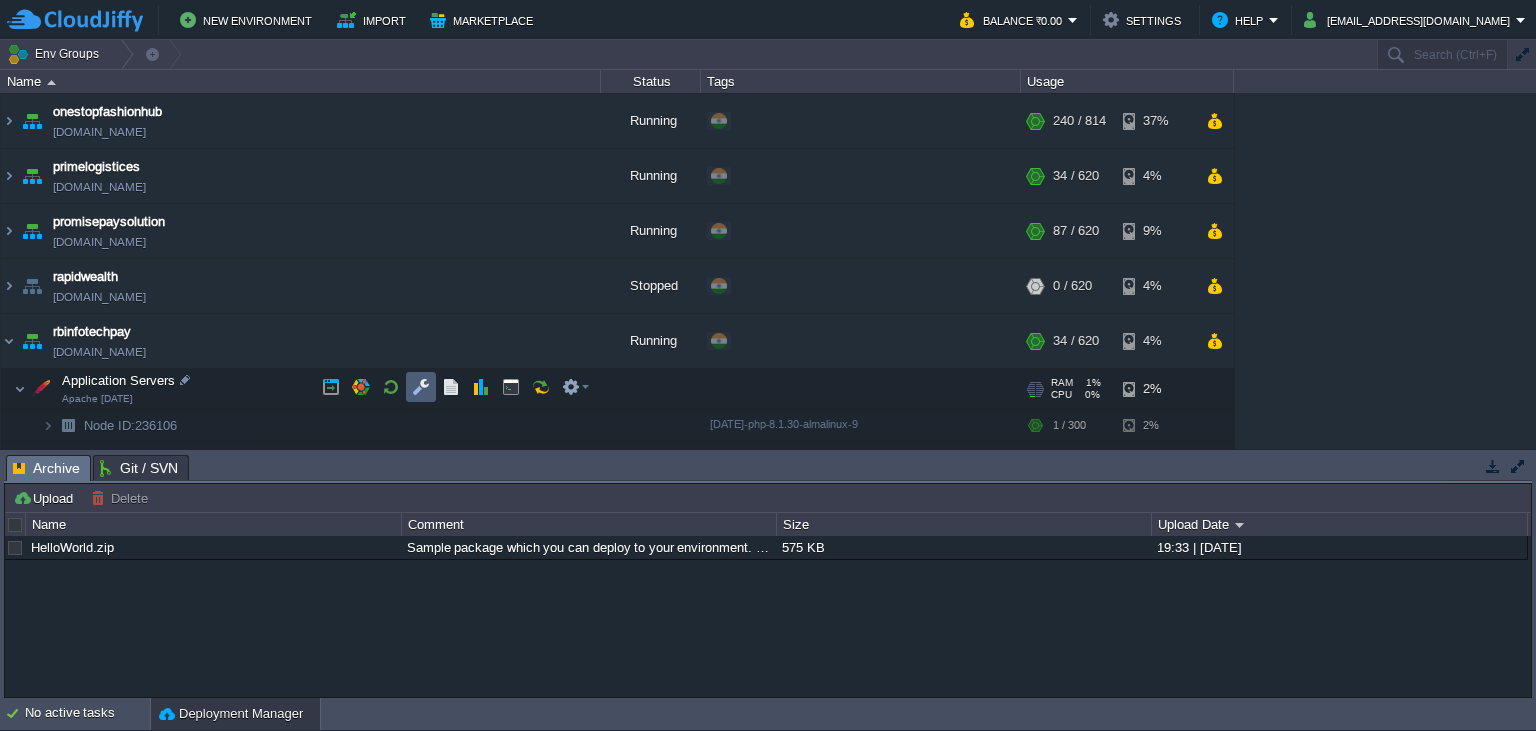 click at bounding box center [421, 387] 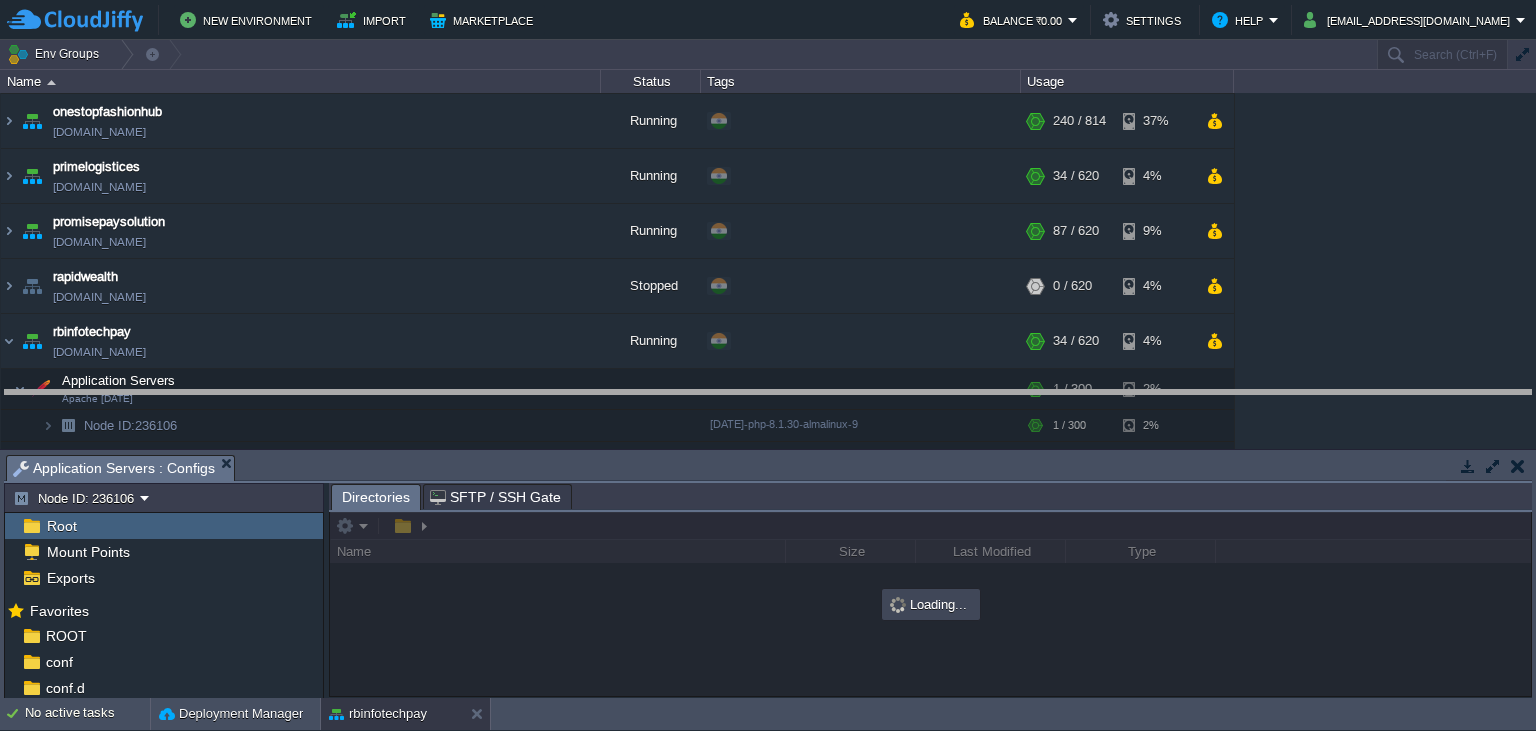 drag, startPoint x: 642, startPoint y: 470, endPoint x: 645, endPoint y: 405, distance: 65.06919 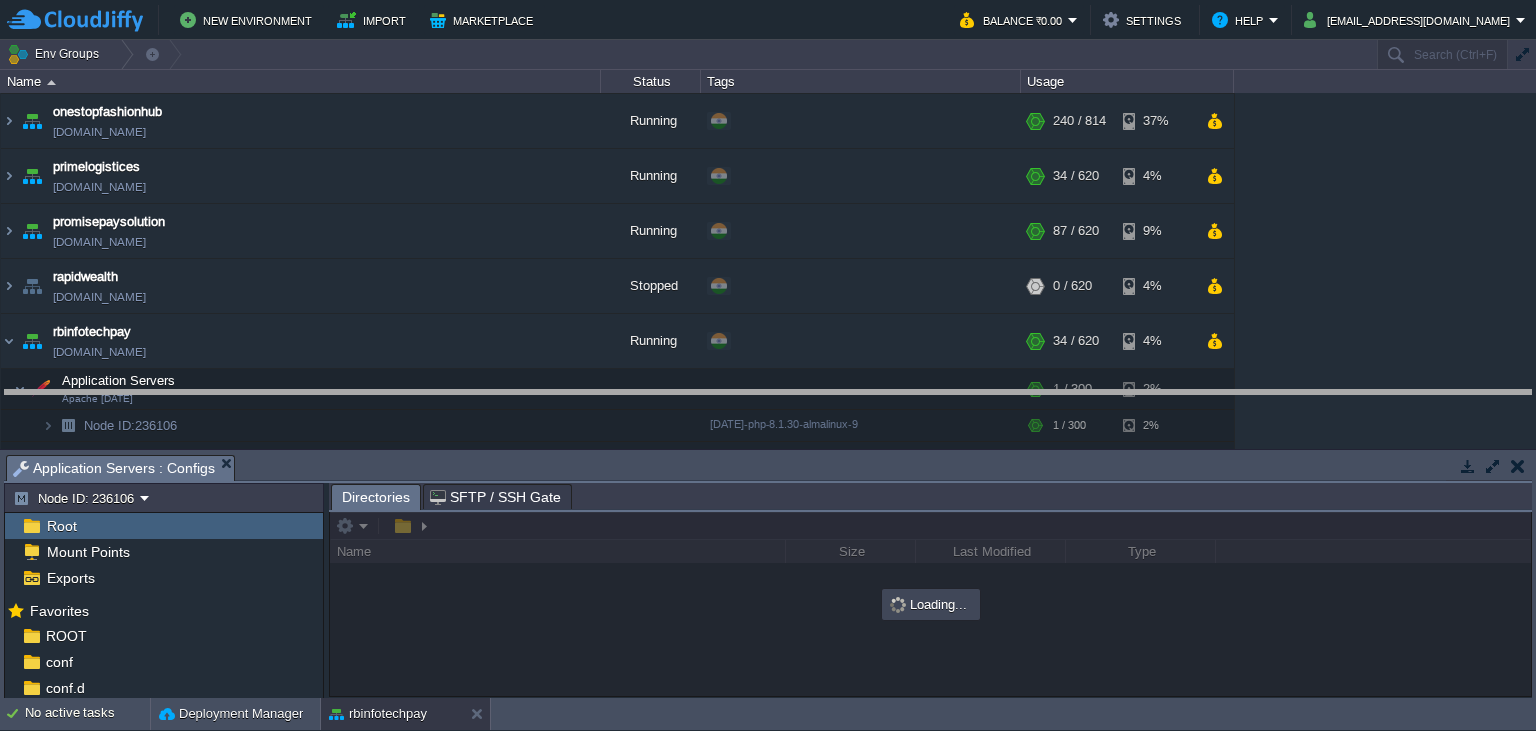 click on "New Environment Import Marketplace Bonus ₹0.00 Upgrade Account Balance ₹0.00 Settings Help [EMAIL_ADDRESS][DOMAIN_NAME]       Env Groups                     Search (Ctrl+F)         auto-gen Name Status Tags Usage jpenterprisepay [DOMAIN_NAME] Running                                 + Add to Env Group                                                                                                                                                            RAM                 20%                                         CPU                 1%                             123 / 620                    13%       kiahinfotech [DOMAIN_NAME] Running                                 + Add to Env Group                                                                                                                                                            RAM                 7%                                         CPU                 1%                             5%" at bounding box center [768, 365] 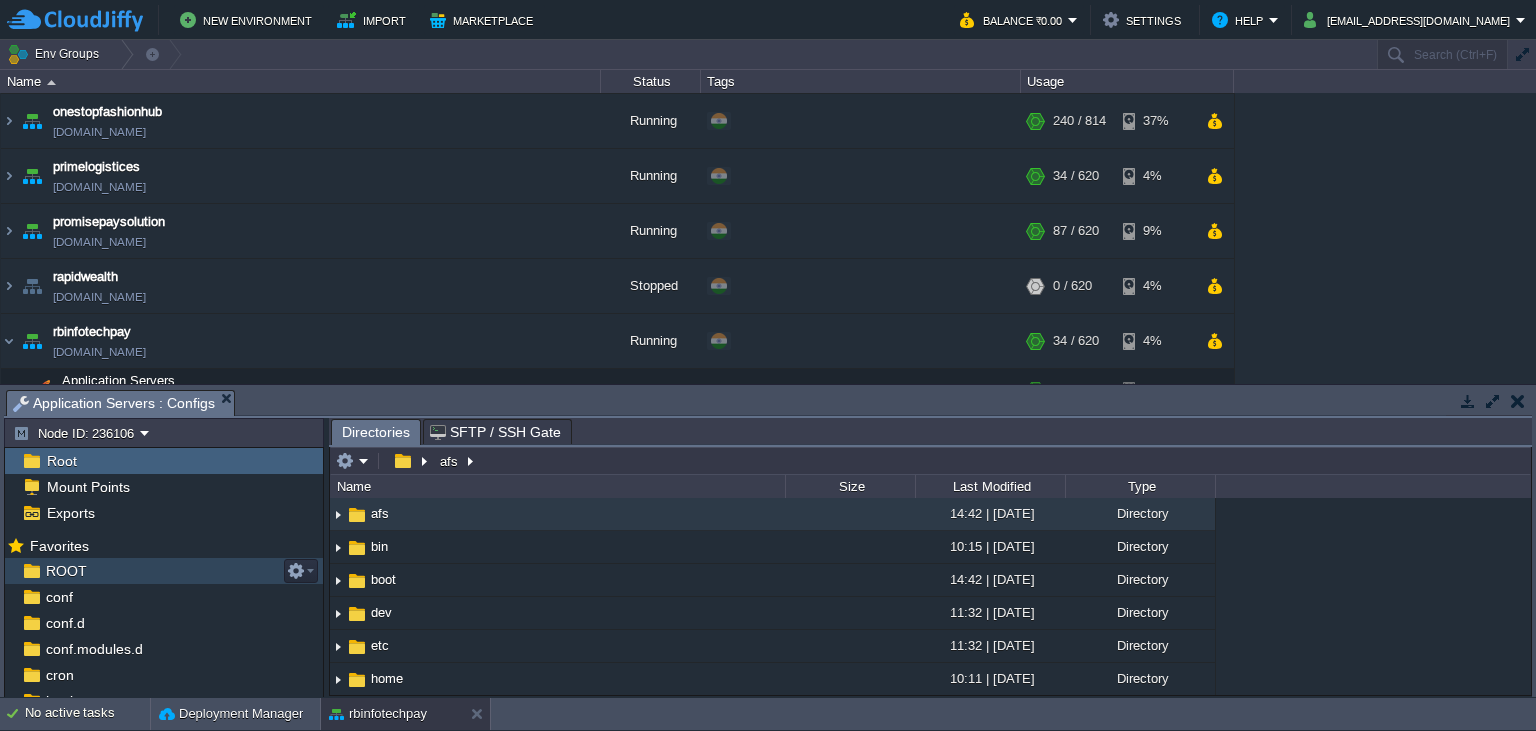 click on "ROOT" at bounding box center (66, 571) 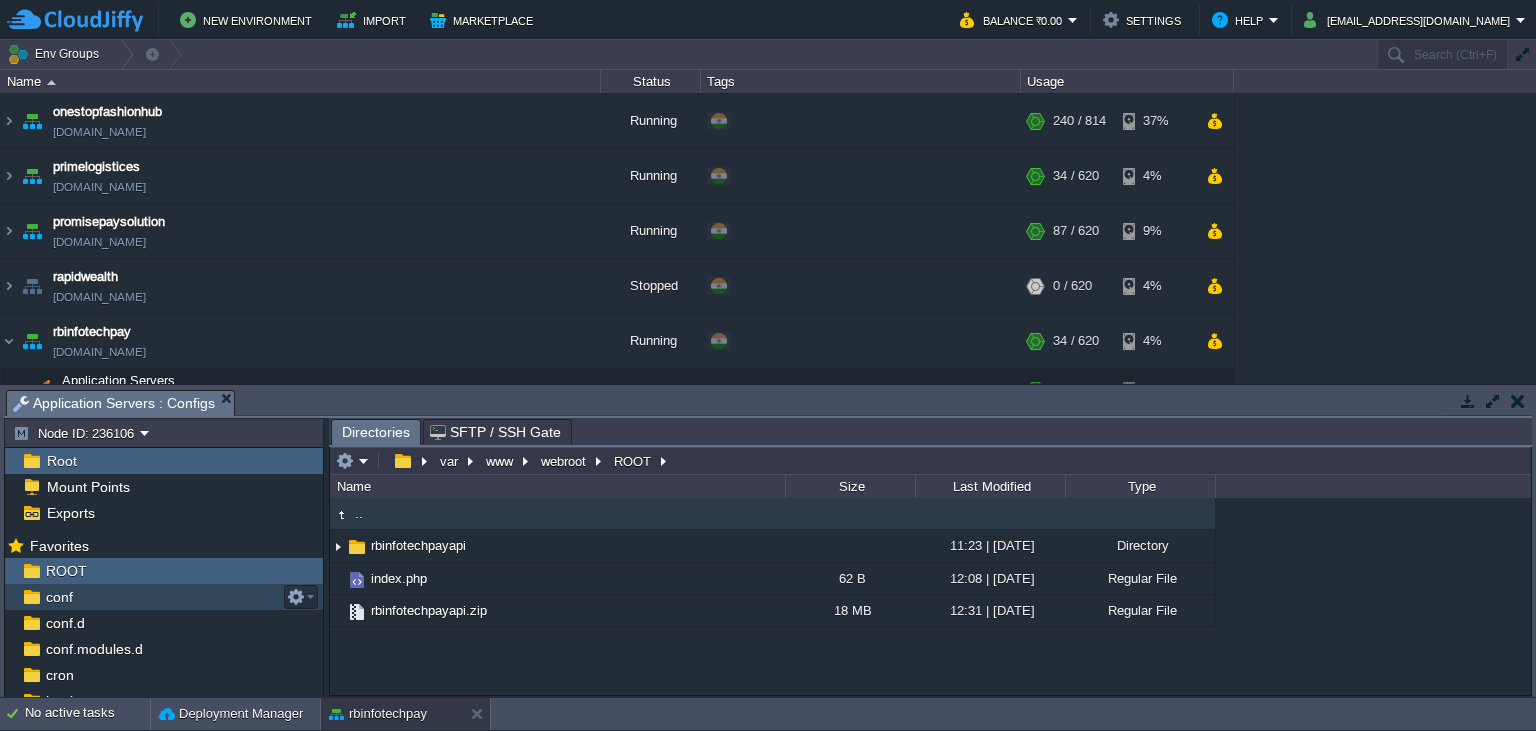 click on "conf" at bounding box center (164, 597) 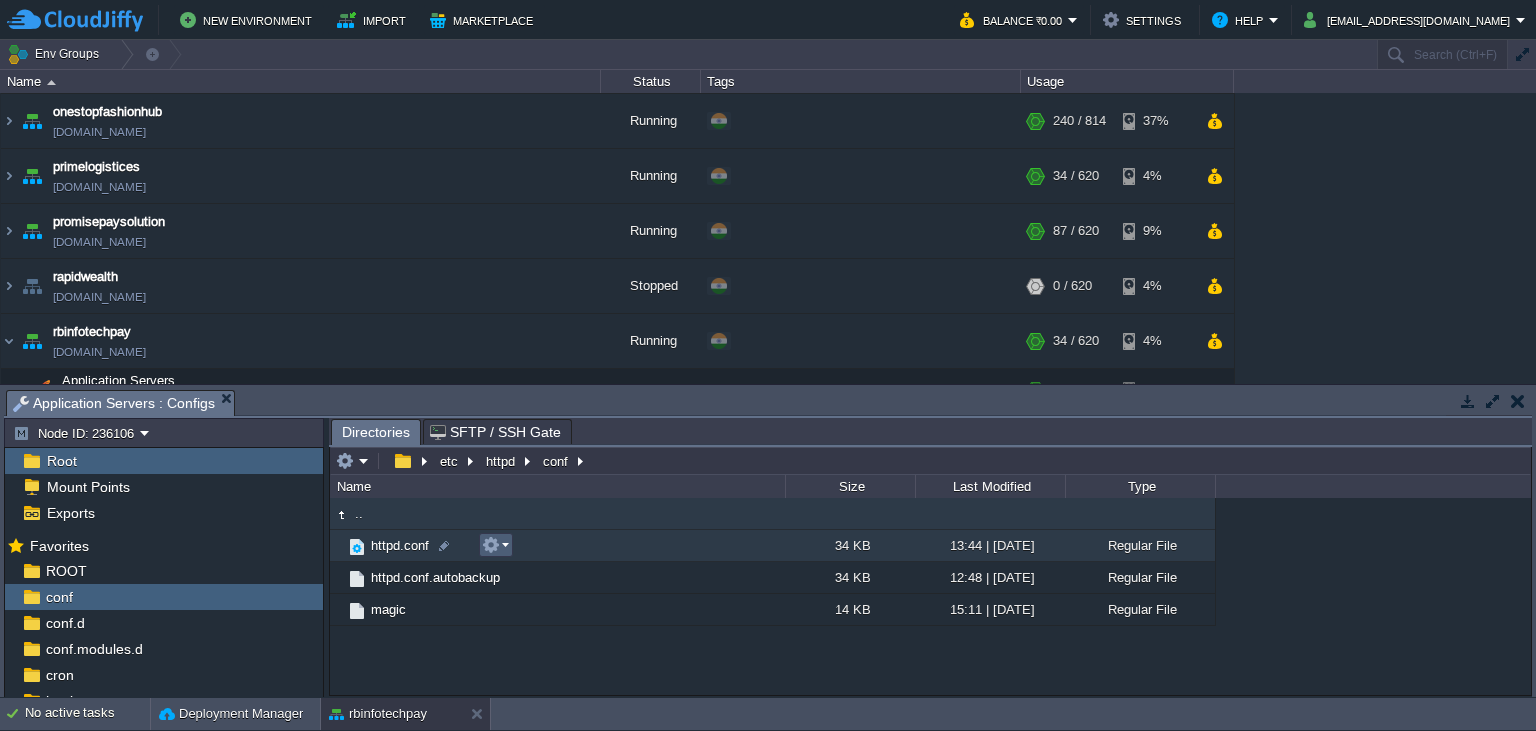 click at bounding box center (491, 545) 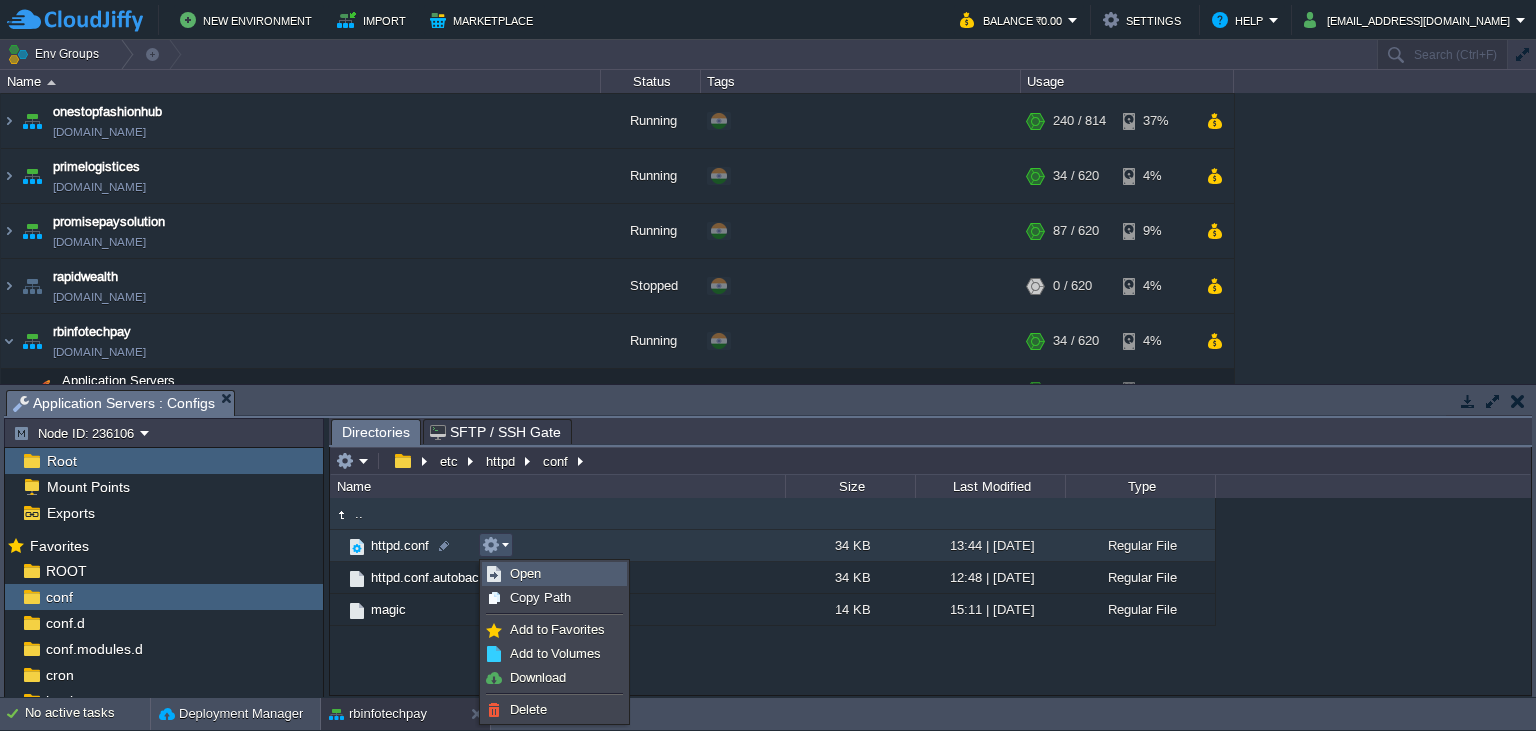 click on "Open" at bounding box center (525, 573) 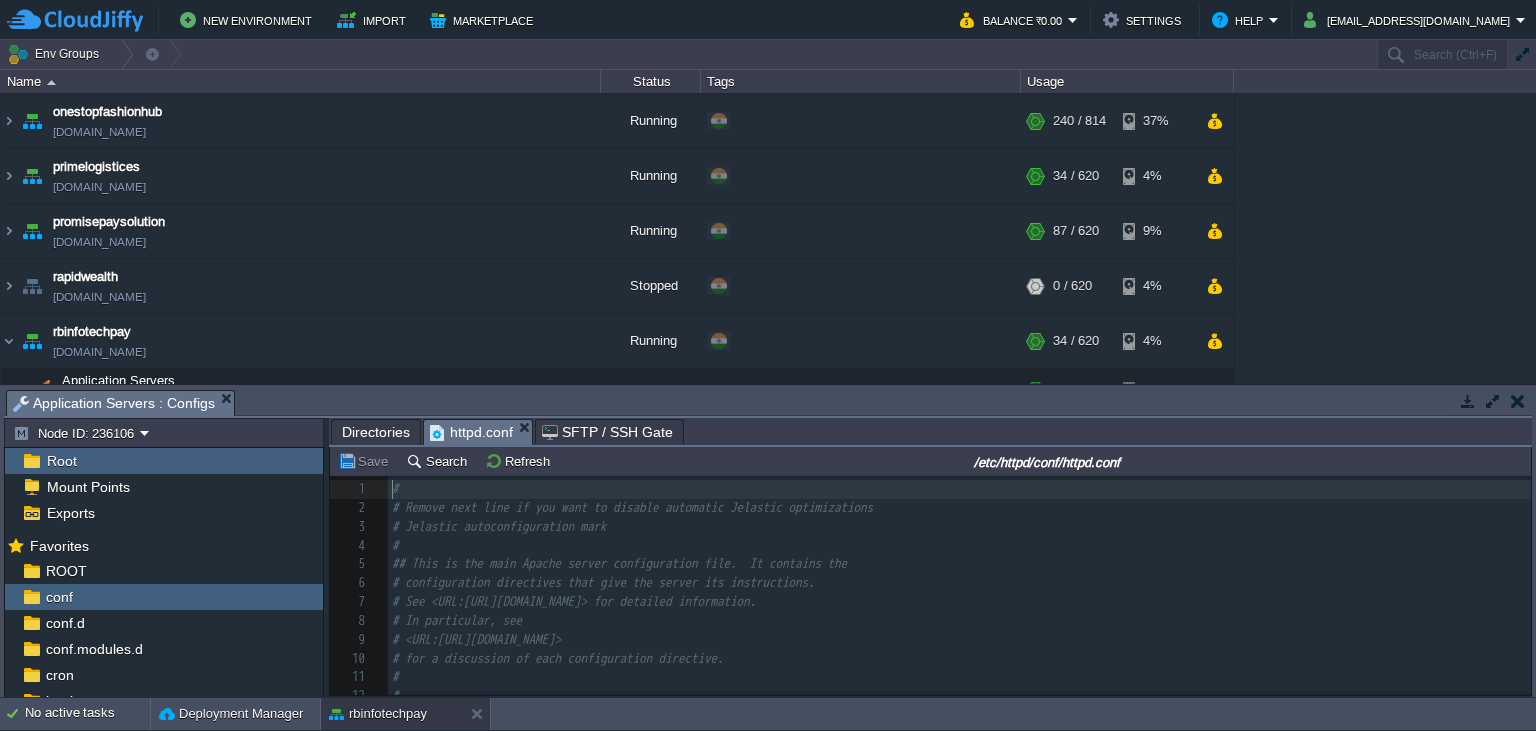 scroll, scrollTop: 7, scrollLeft: 0, axis: vertical 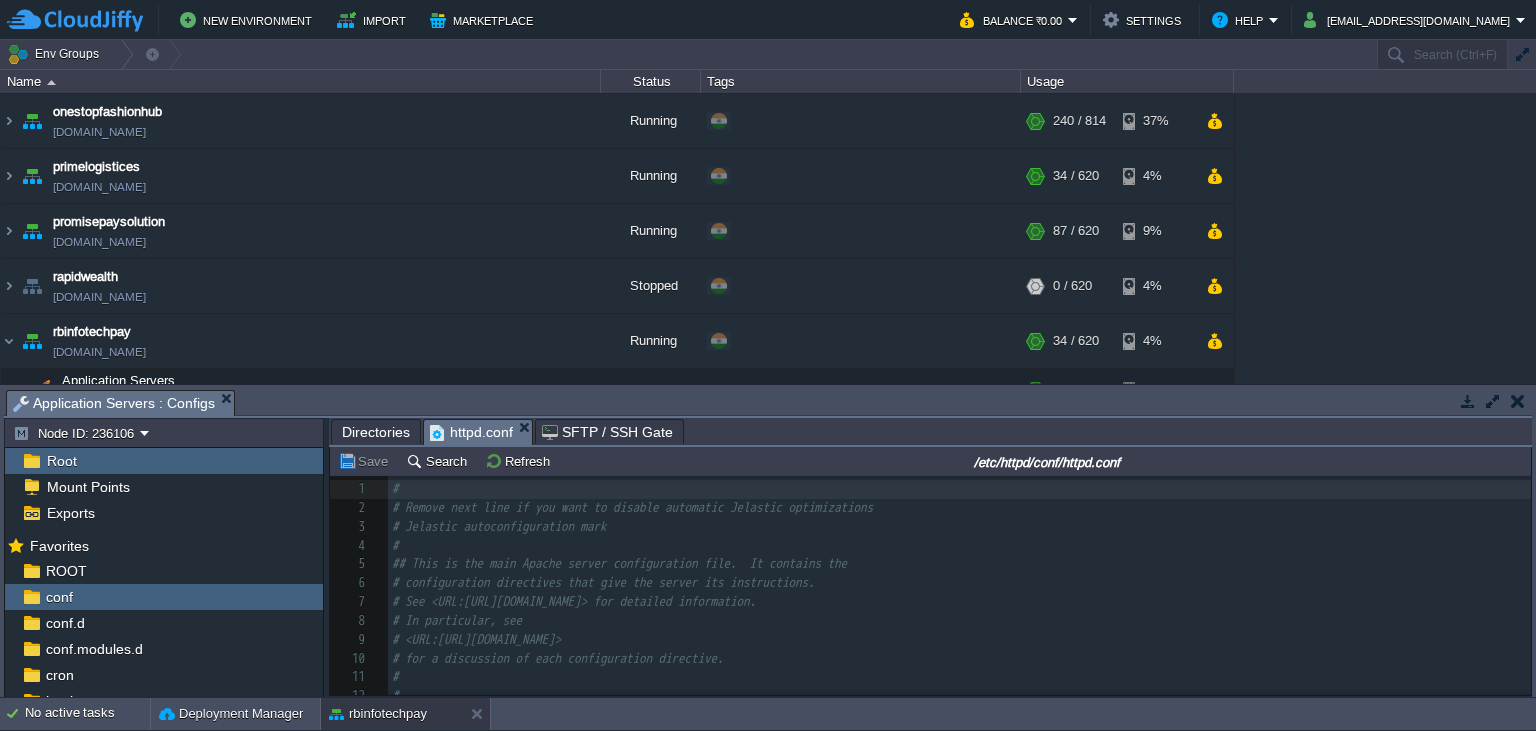click on "1013   1 # 2 # Remove next line if you want to disable automatic Jelastic optimizations  3 # Jelastic autoconfiguration mark 4 # 5 ## This is the main Apache server configuration file.  It contains the 6 # configuration directives that give the server its instructions. 7 # See <URL:[URL][DOMAIN_NAME]> for detailed information. 8 # In particular, see 9 # <URL:[URL][DOMAIN_NAME]> 10 # for a discussion of each configuration directive. 11 # 12 # 13 # Do NOT simply read the instructions in here without understanding 14 # what they do.  They're here only as hints or reminders.  If you are unsure 15 # consult the online docs. You have been warned.   16 # 17 # The configuration directives are grouped into three basic sections: 18 #  1. Directives that control the operation of the Apache server process as a 19 #     whole (the 'global environment'). 20 #  2. Directives that define the parameters of the 'main' or 'default' server, 21" at bounding box center [959, 678] 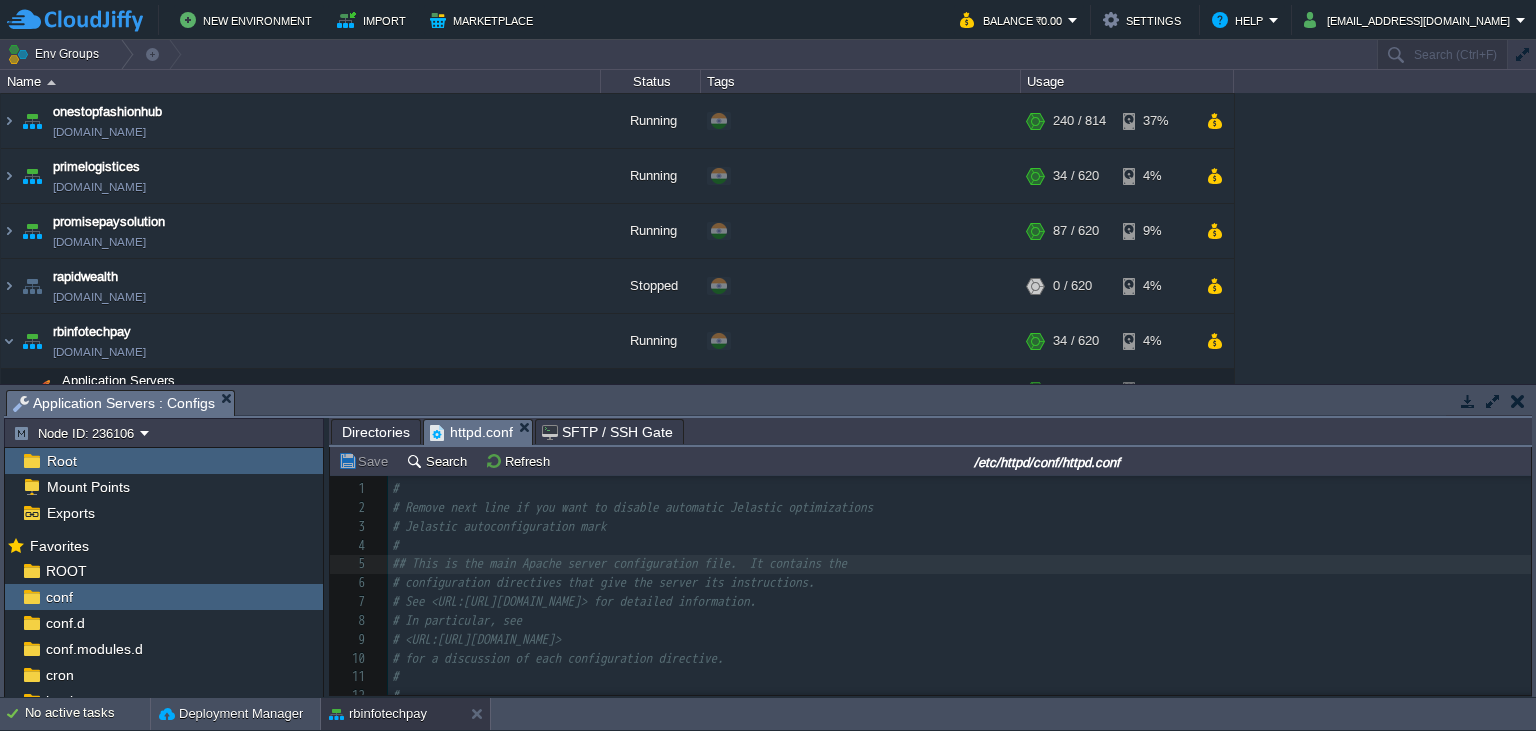 scroll, scrollTop: 207, scrollLeft: 0, axis: vertical 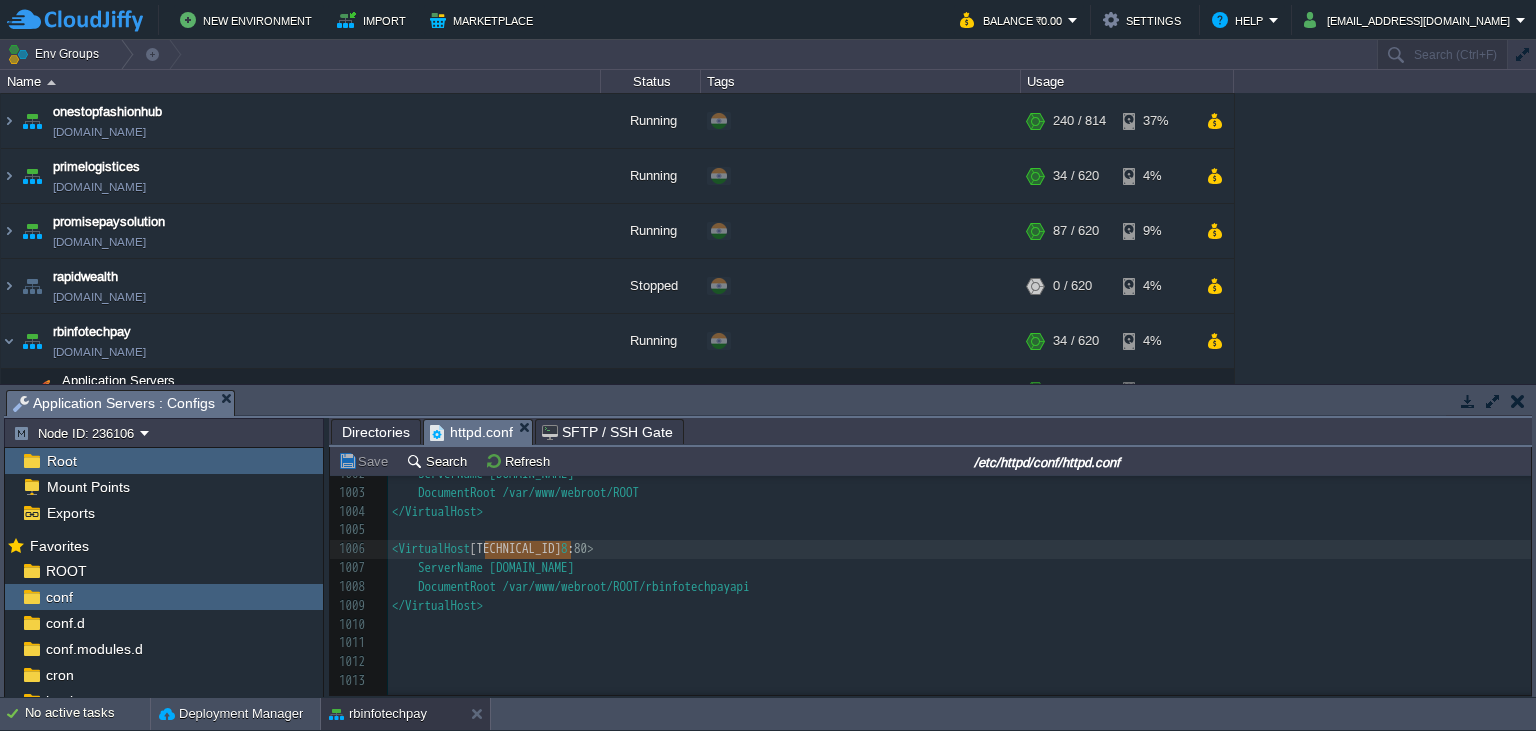 type on "[TECHNICAL_ID]" 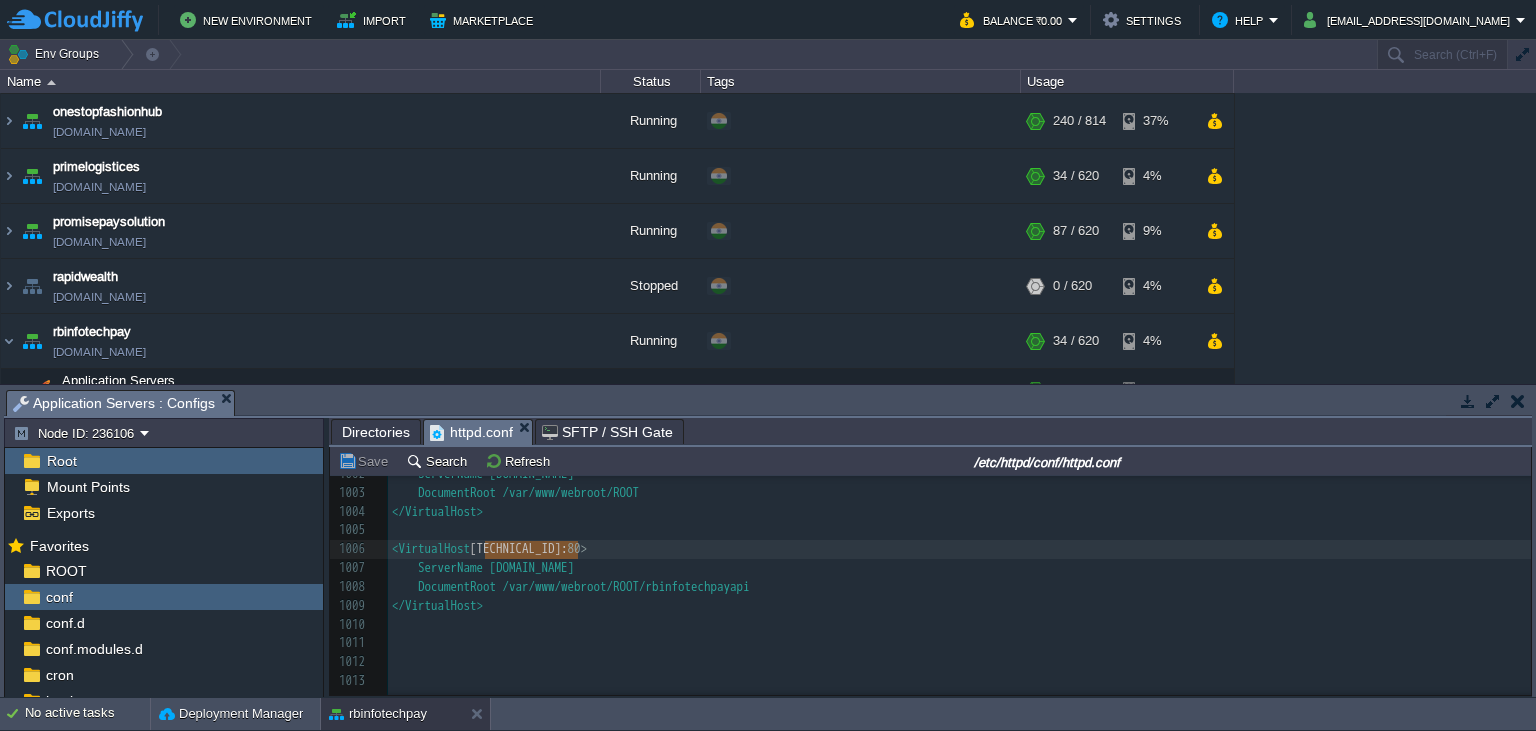 drag, startPoint x: 487, startPoint y: 552, endPoint x: 575, endPoint y: 554, distance: 88.02273 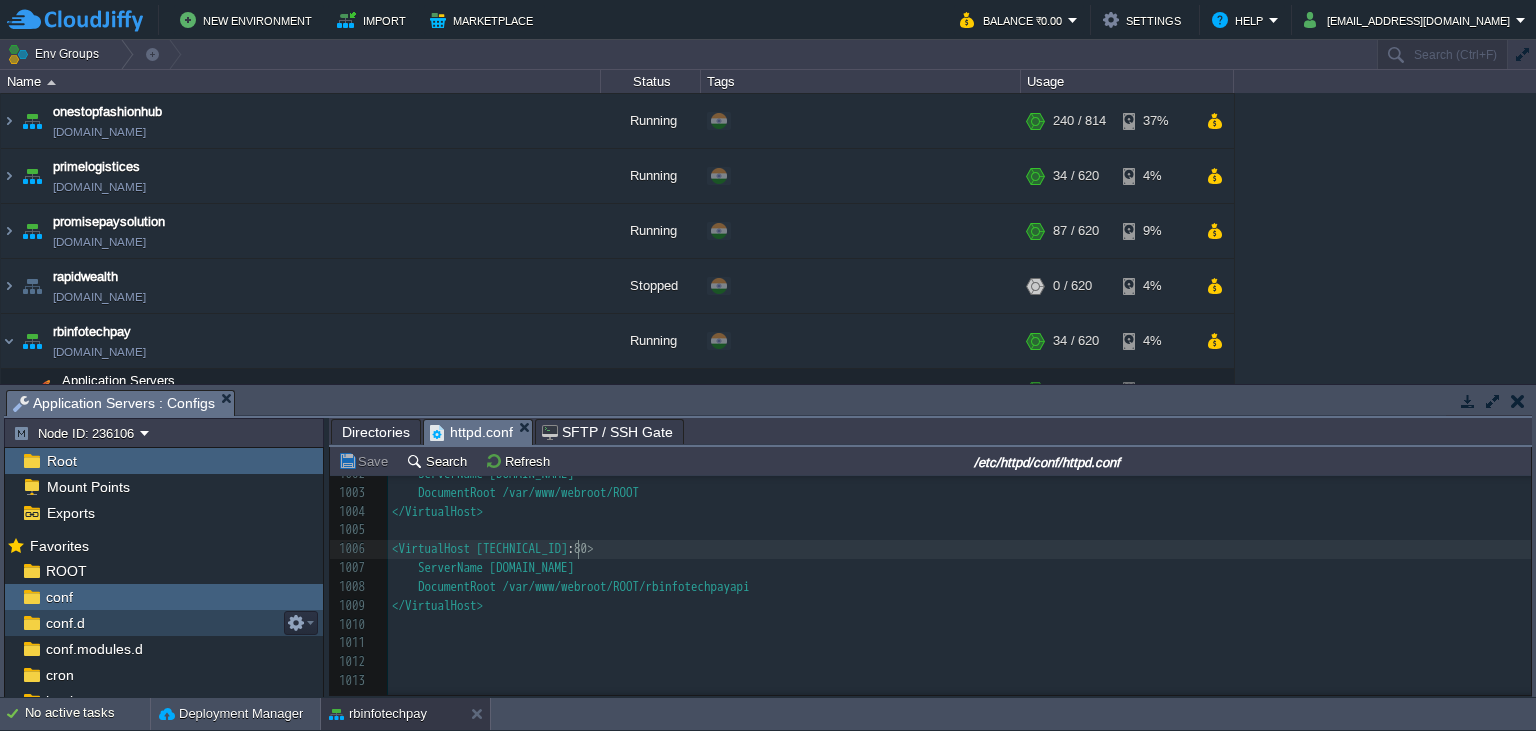 click on "conf.d" at bounding box center (164, 623) 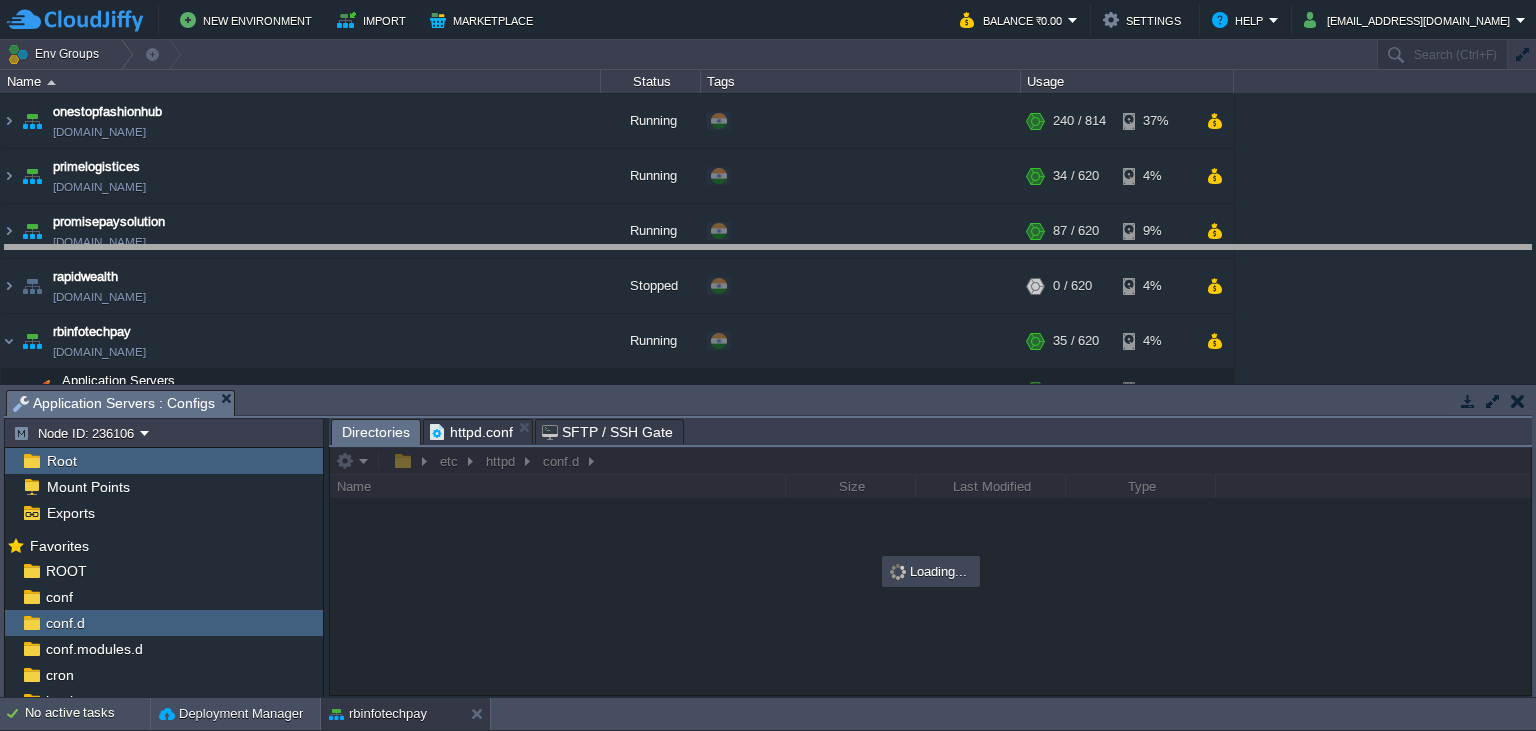 drag, startPoint x: 594, startPoint y: 406, endPoint x: 618, endPoint y: 261, distance: 146.9728 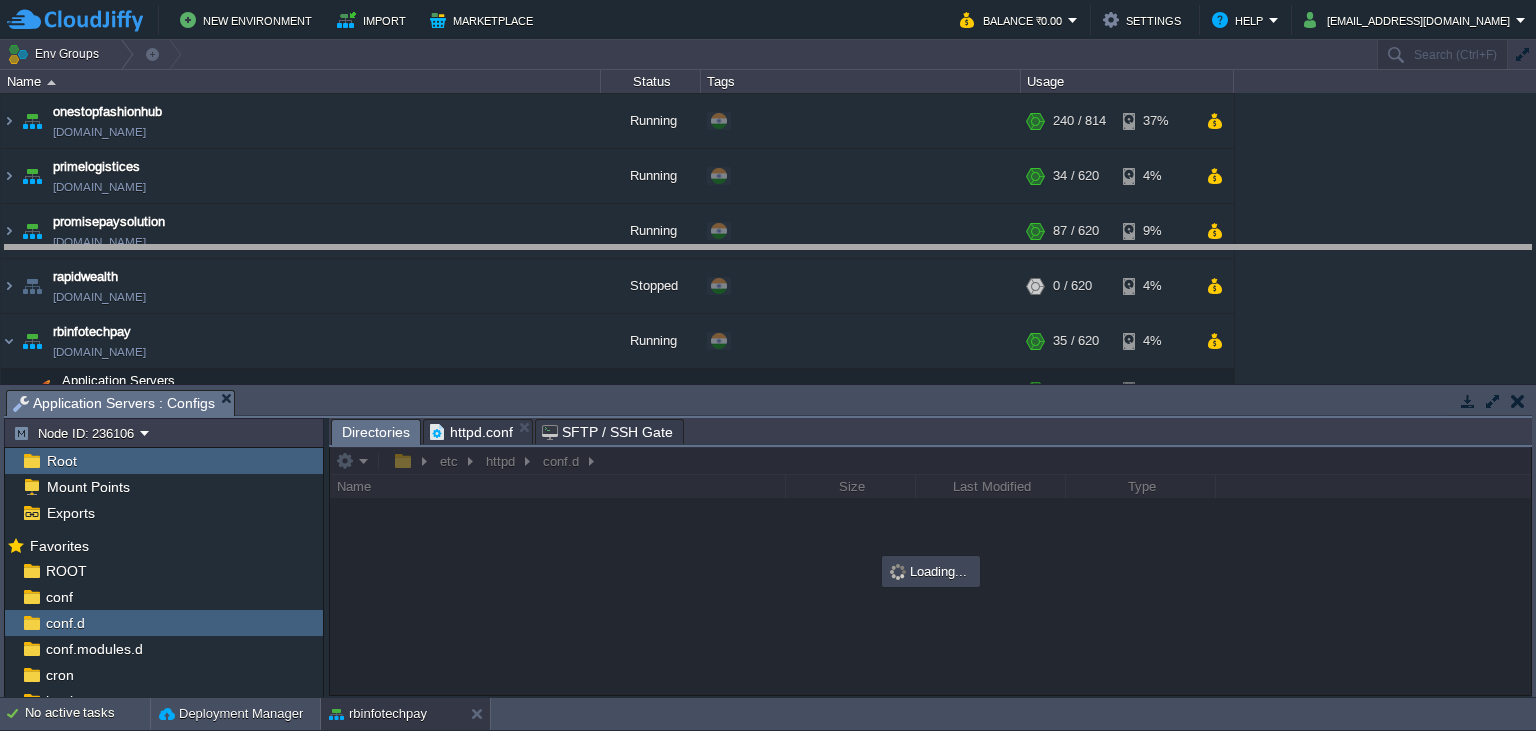 click on "New Environment Import Marketplace Bonus ₹0.00 Upgrade Account Balance ₹0.00 Settings Help [EMAIL_ADDRESS][DOMAIN_NAME]       Env Groups                     Search (Ctrl+F)         auto-gen Name Status Tags Usage jpenterprisepay [DOMAIN_NAME] Running                                 + Add to Env Group                                                                                                                                                            RAM                 20%                                         CPU                 1%                             123 / 620                    13%       kiahinfotech [DOMAIN_NAME] Running                                 + Add to Env Group                                                                                                                                                            RAM                 7%                                         CPU                 1%                             5%" at bounding box center [768, 365] 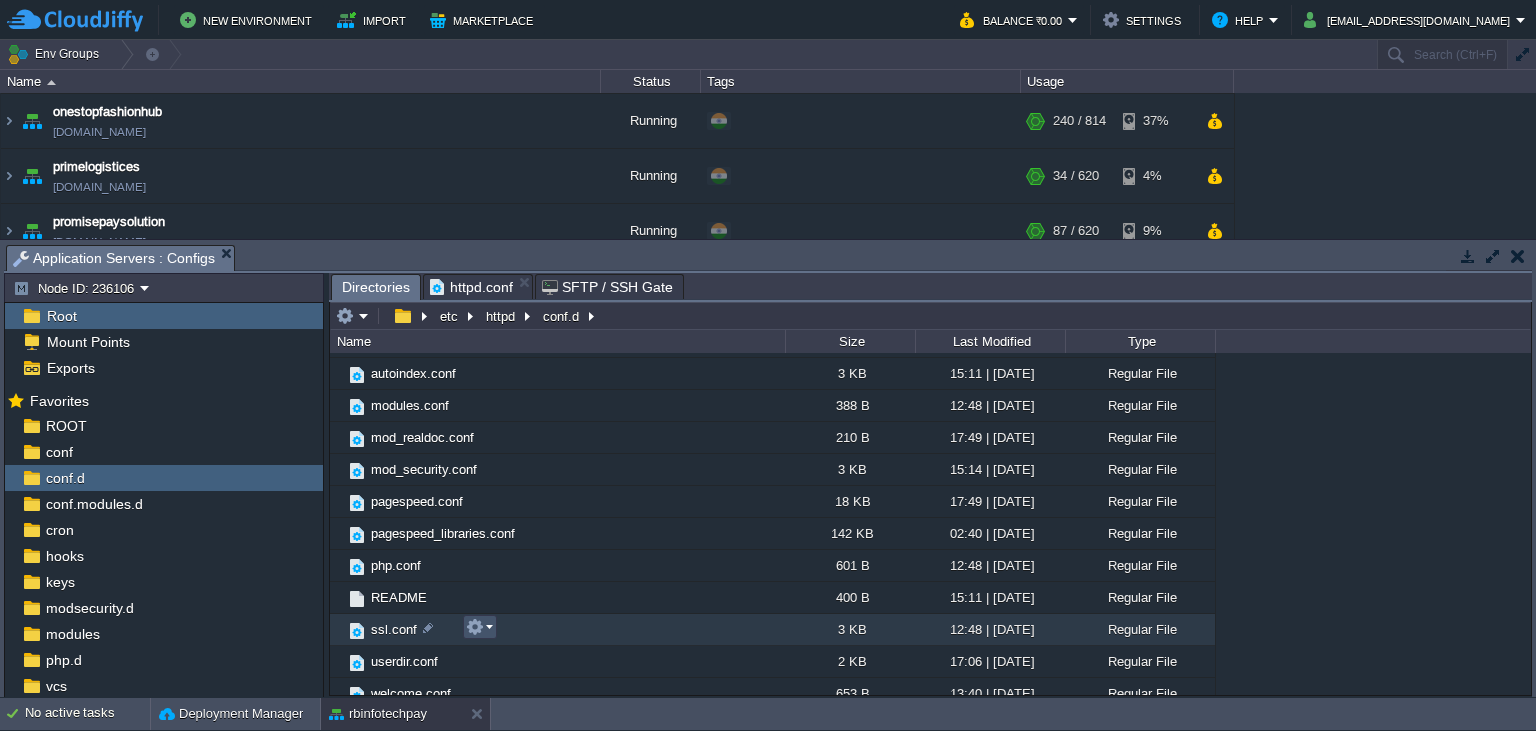 click at bounding box center (475, 627) 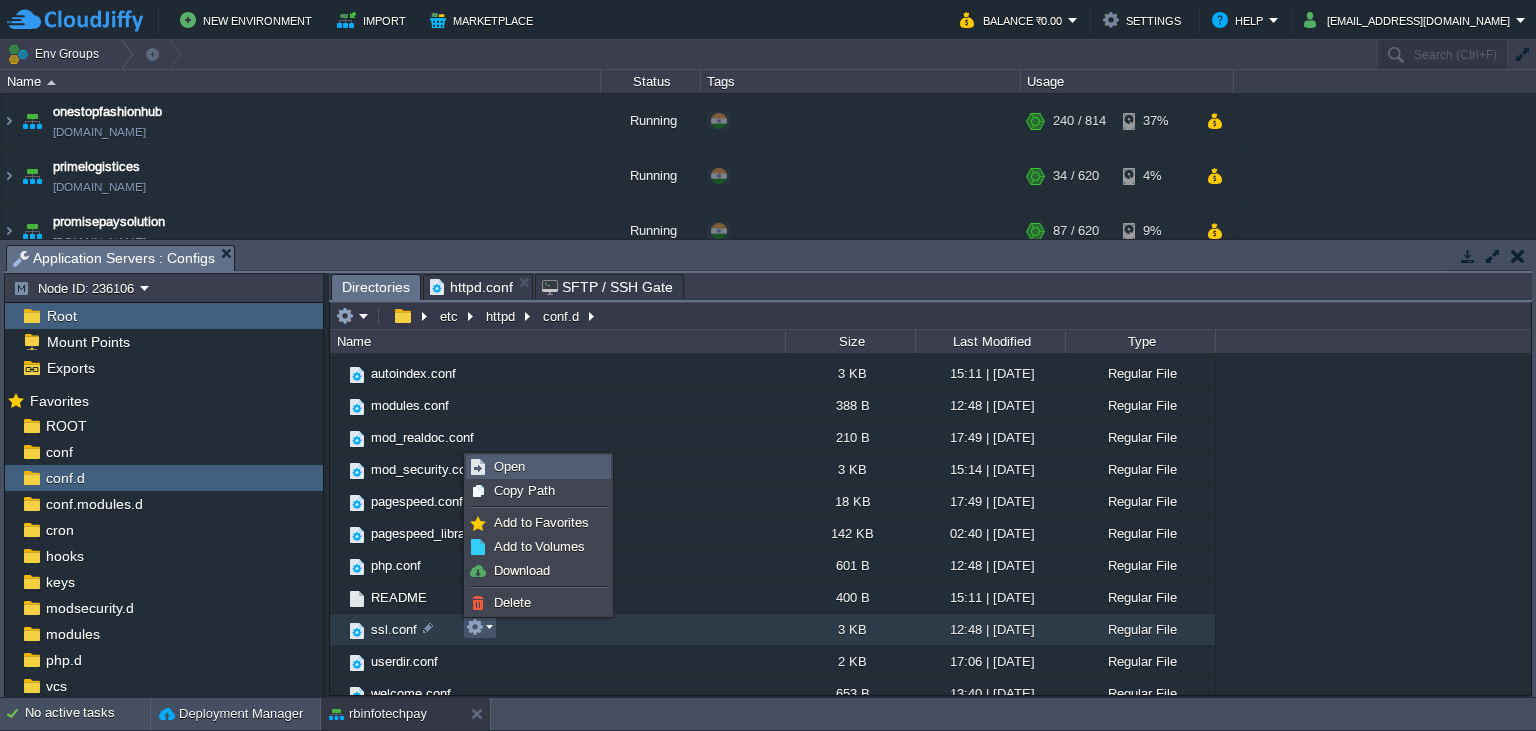 click on "Open" at bounding box center (509, 466) 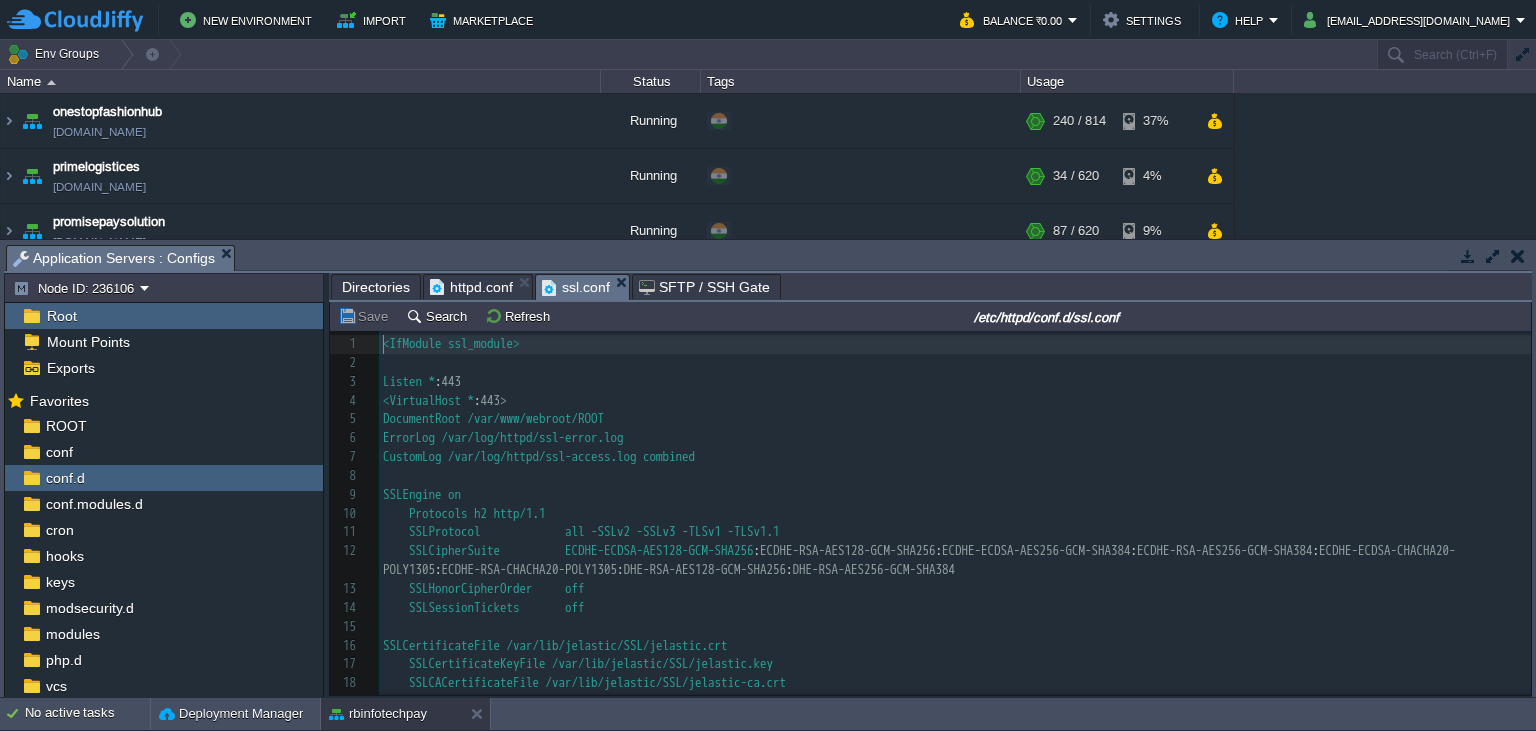click on "SSLEngine on" at bounding box center [955, 495] 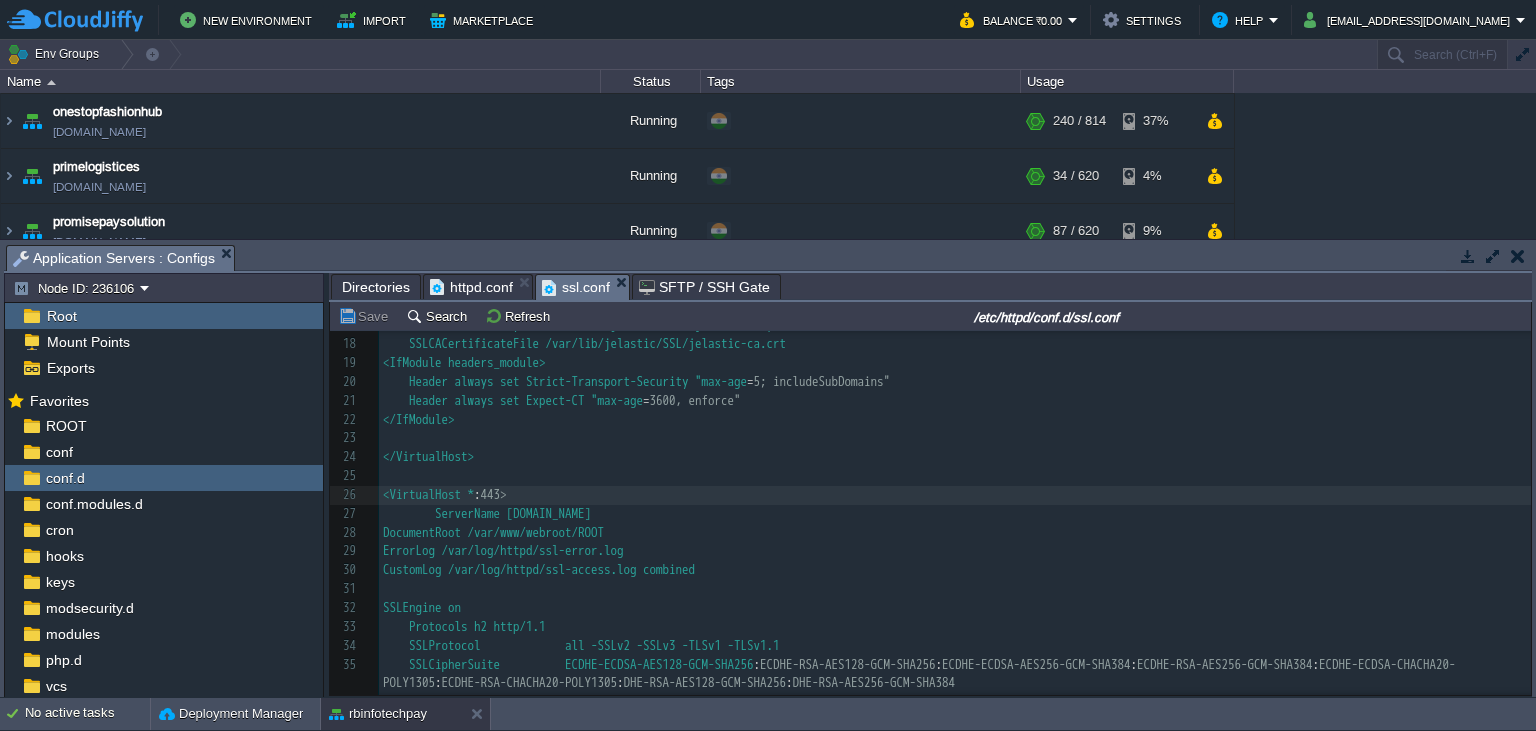 click on "ServerName [DOMAIN_NAME]" at bounding box center [487, 513] 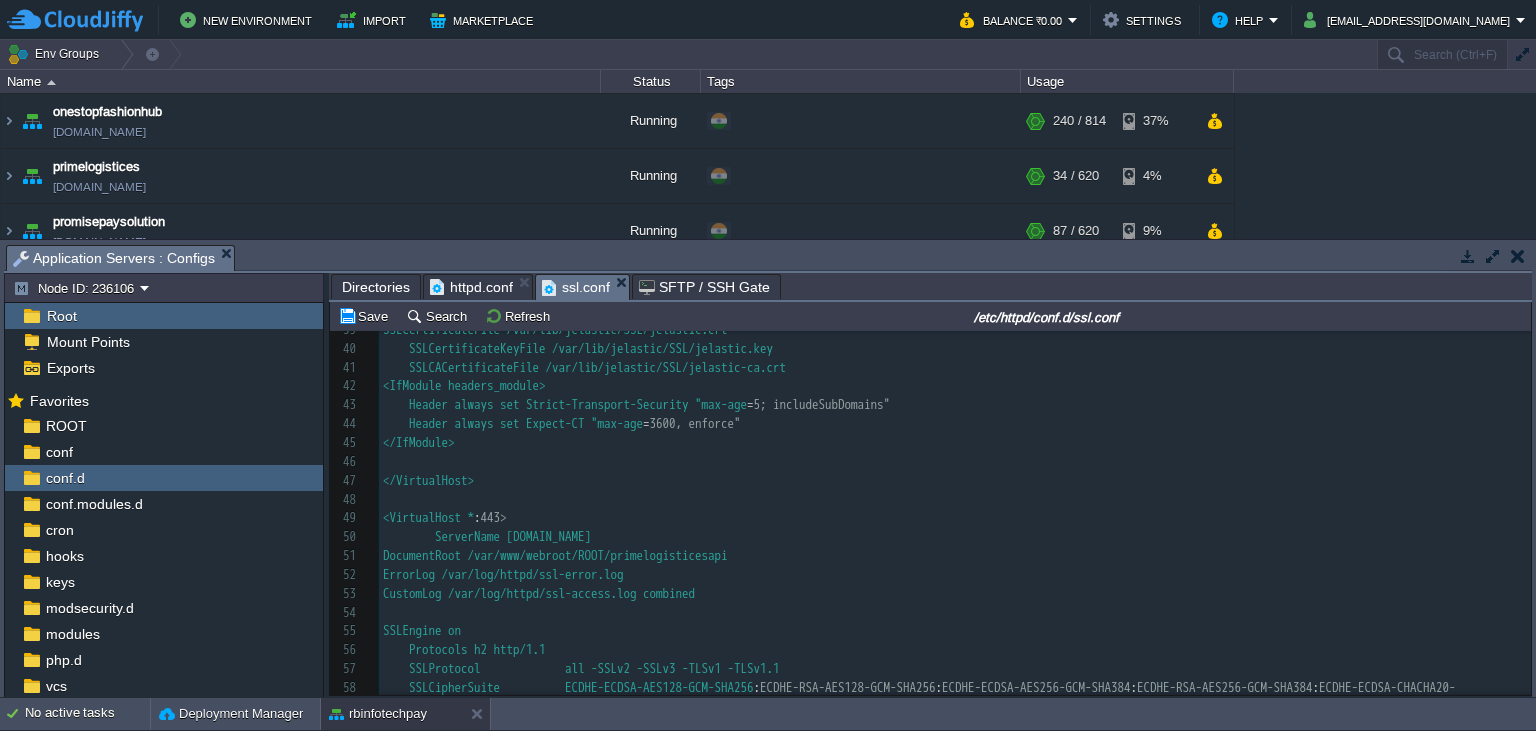 click on "ServerName [DOMAIN_NAME]" at bounding box center (487, 536) 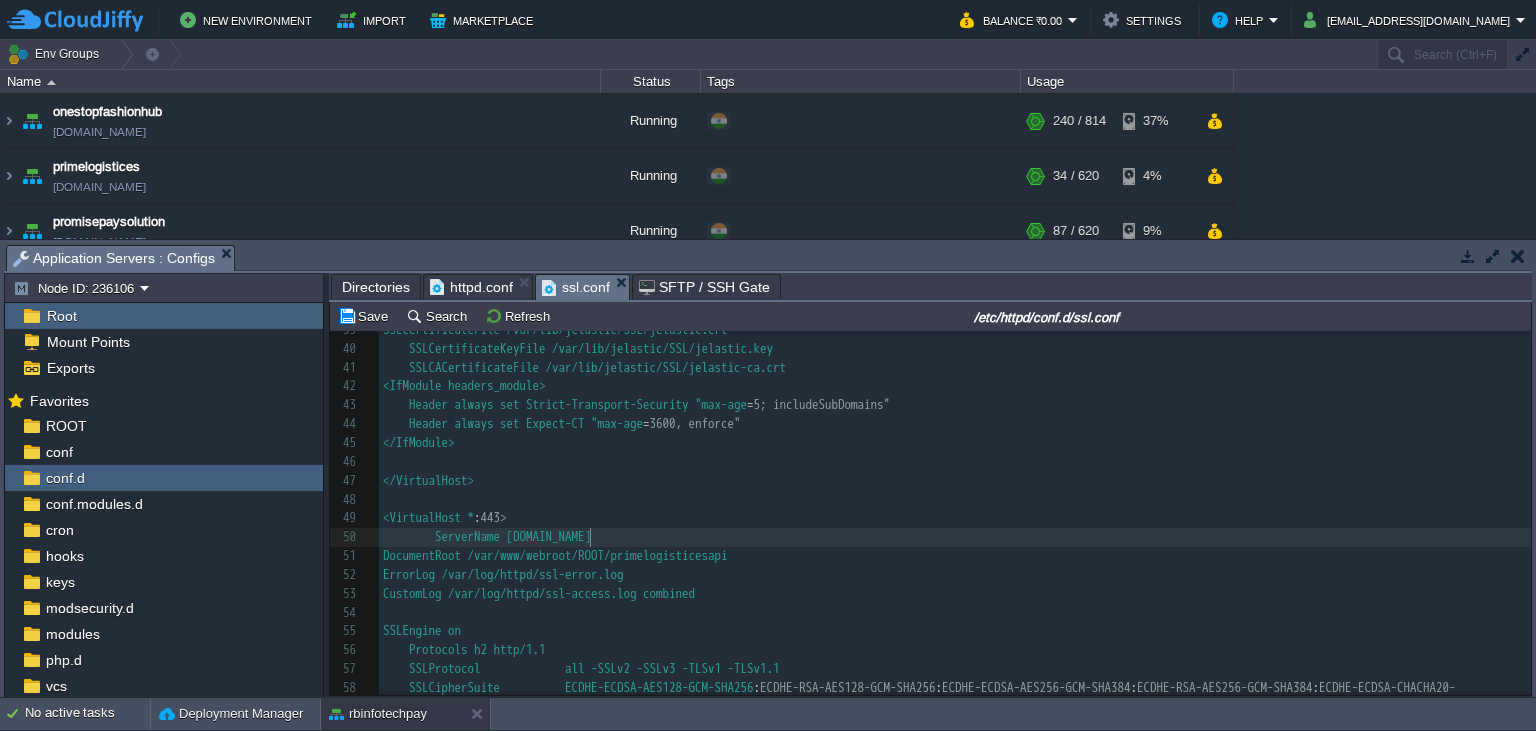 type on "primelogistices" 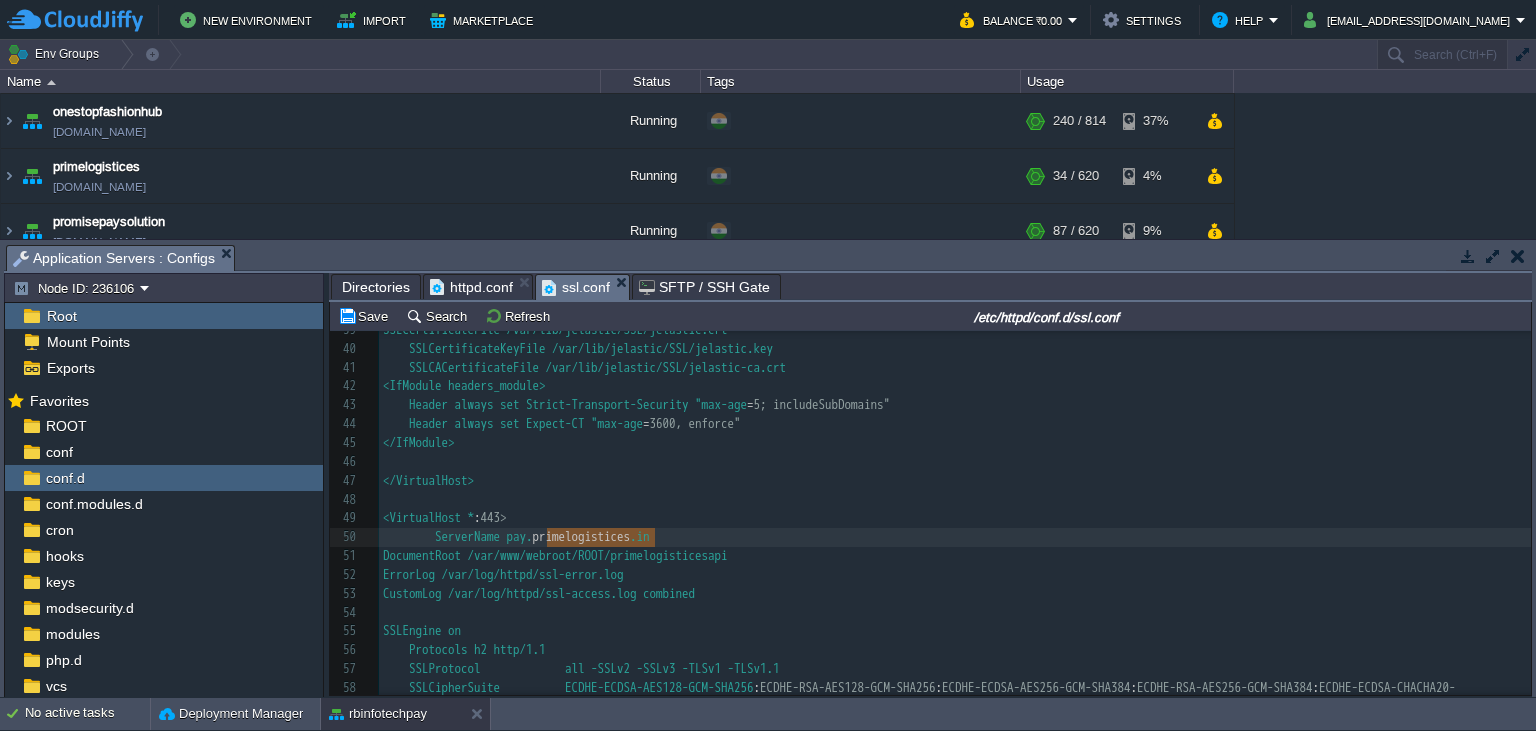 paste 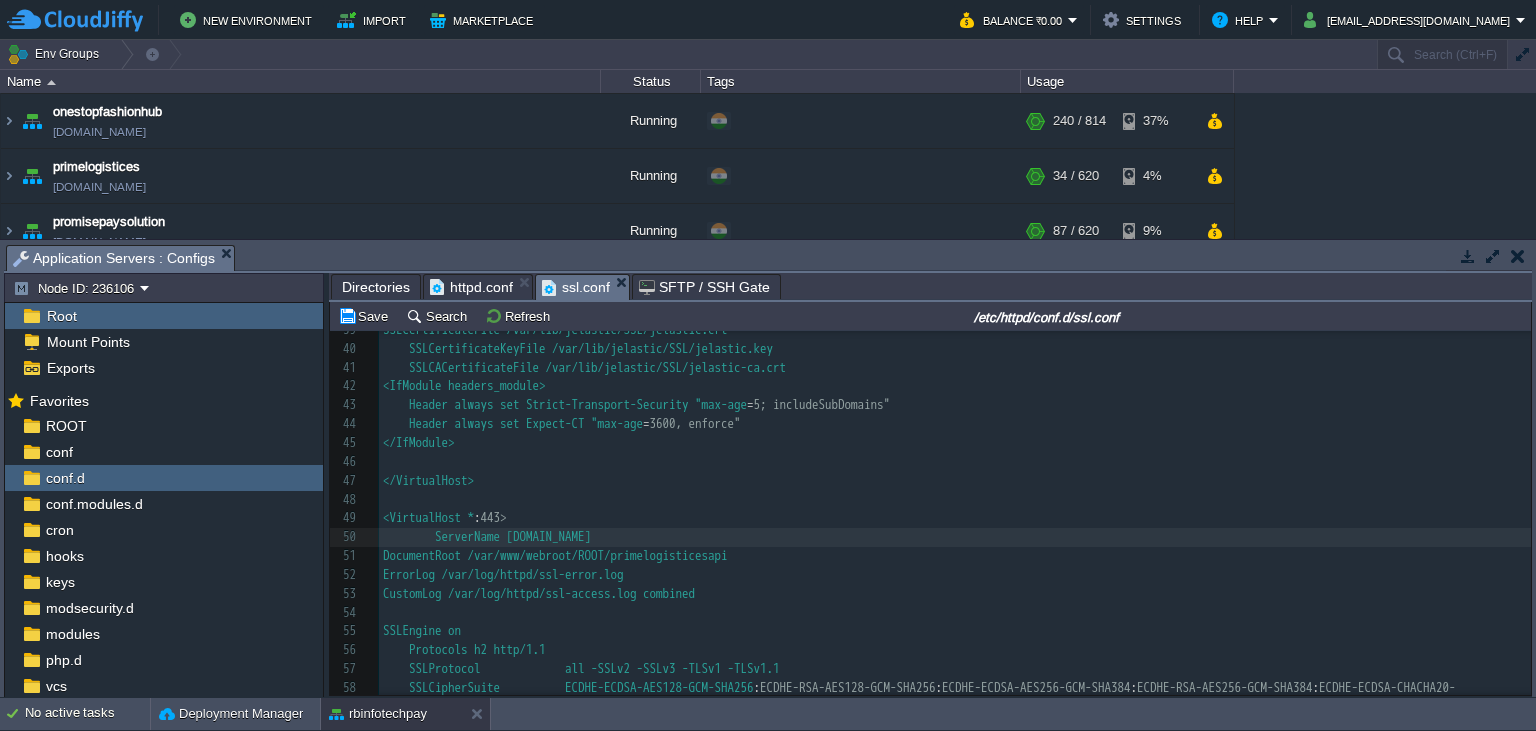 type 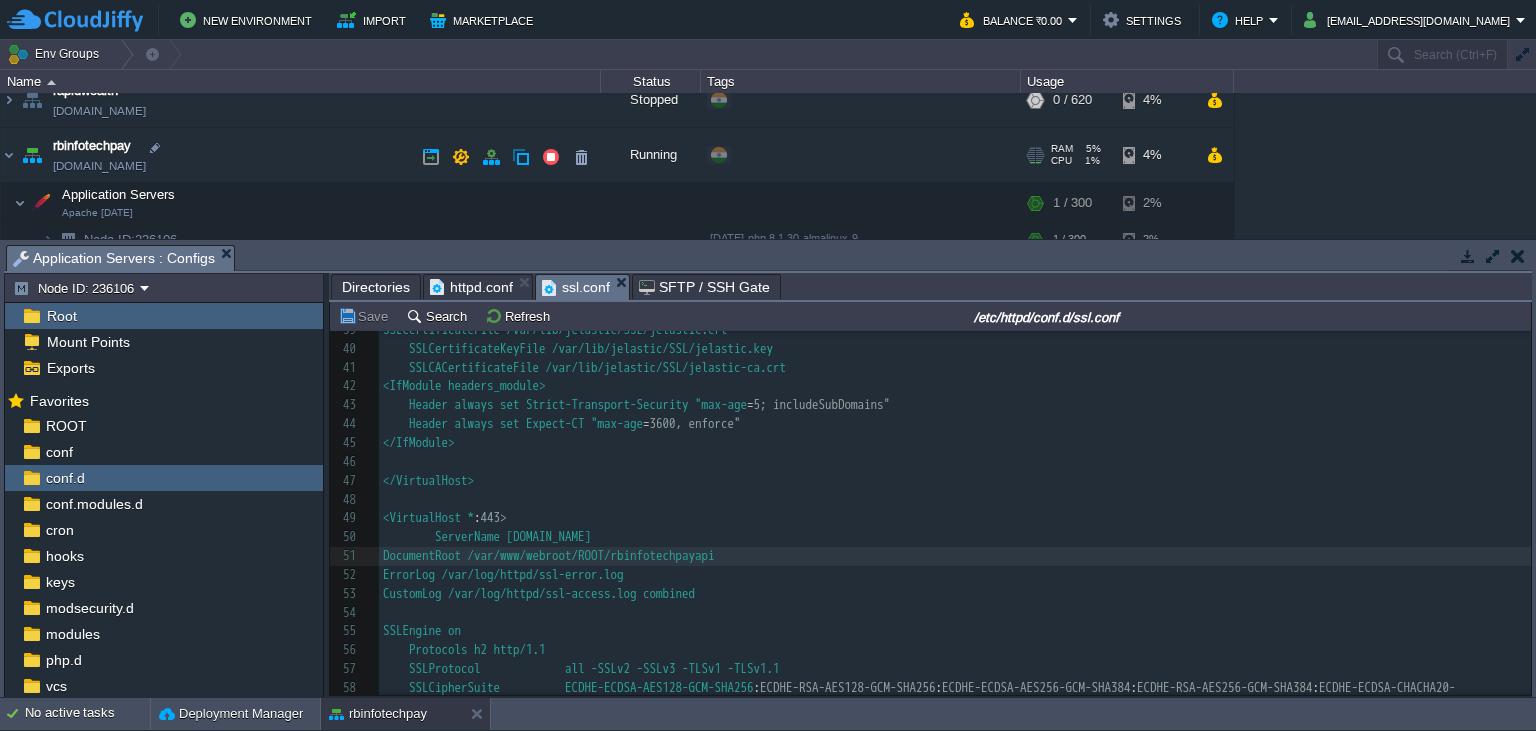 scroll, scrollTop: 547, scrollLeft: 0, axis: vertical 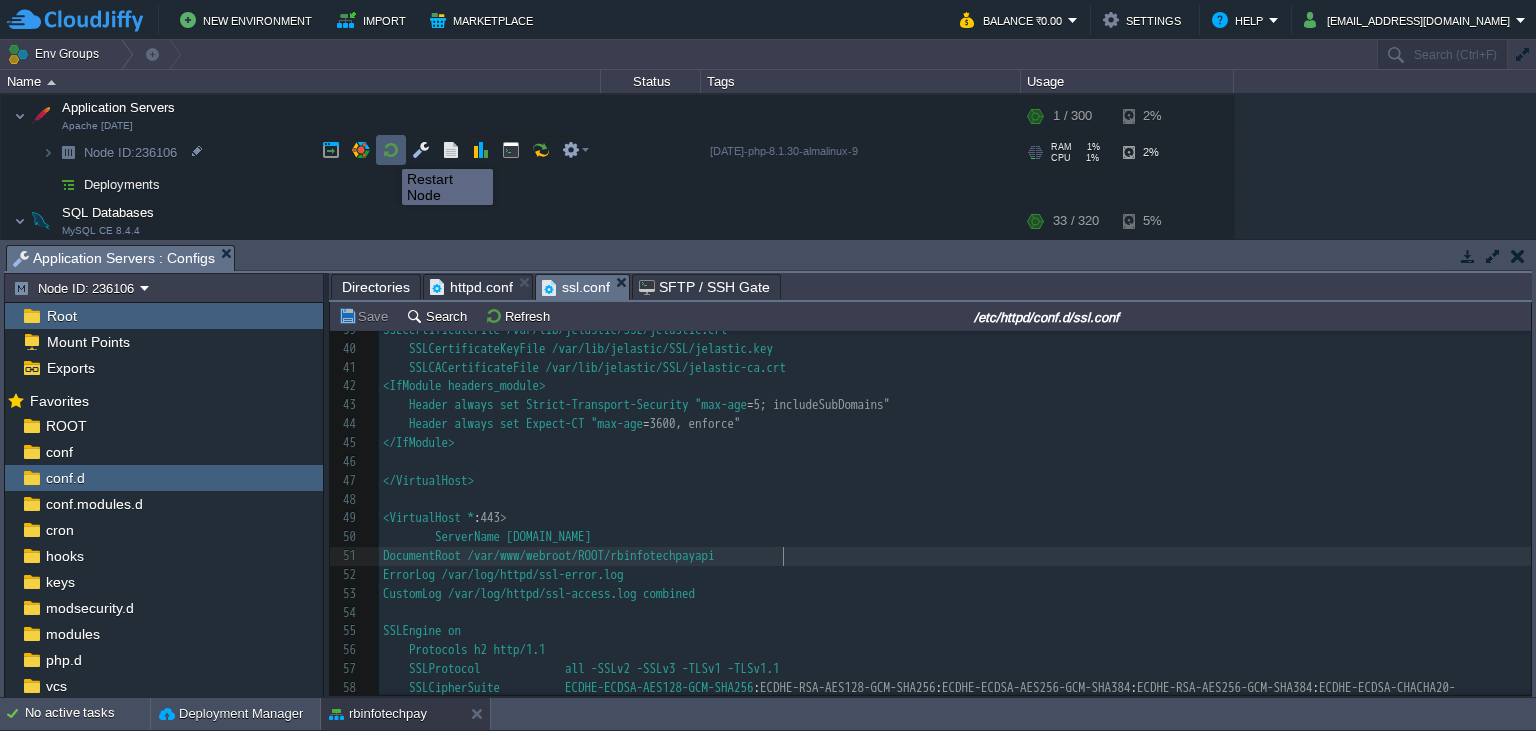 click at bounding box center [391, 150] 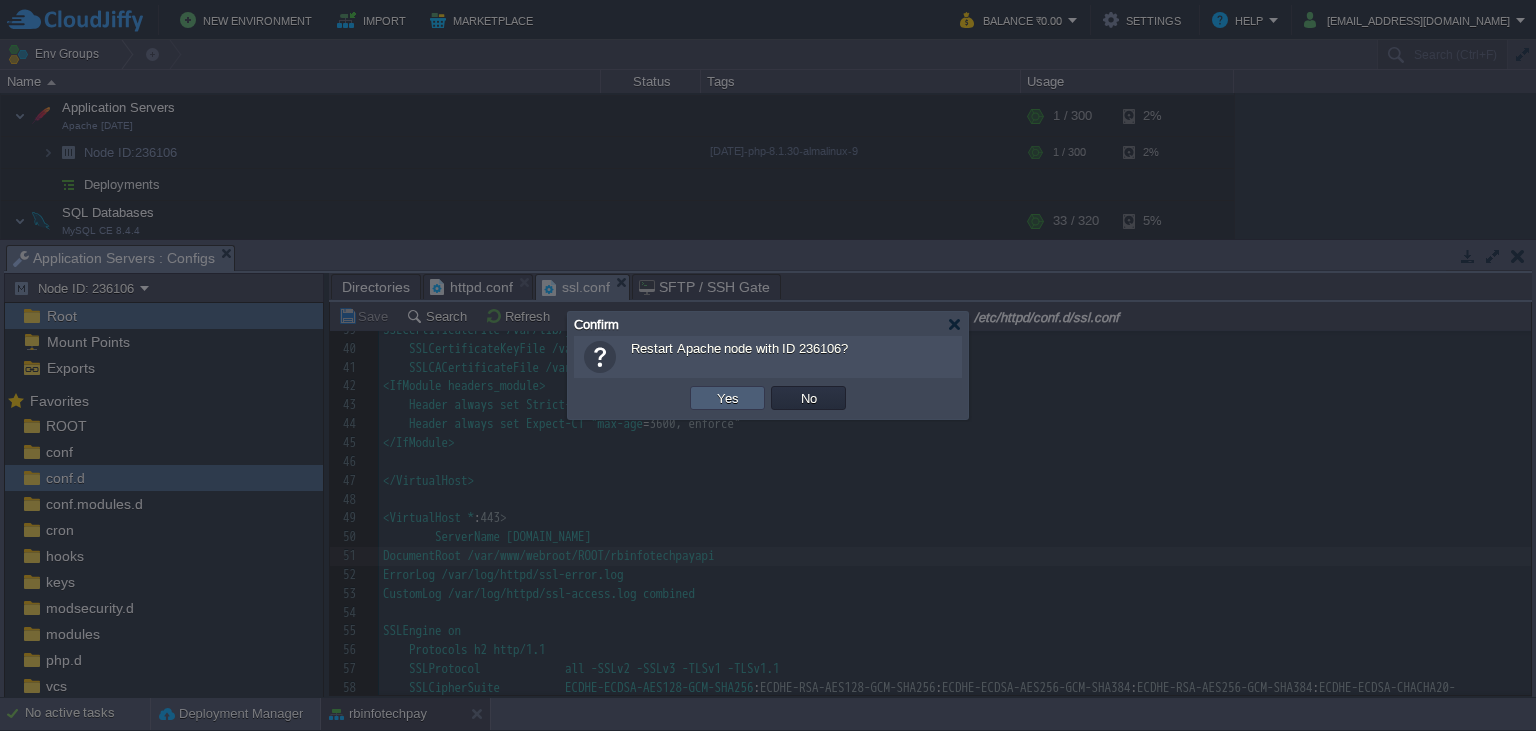 click on "Yes" at bounding box center (728, 398) 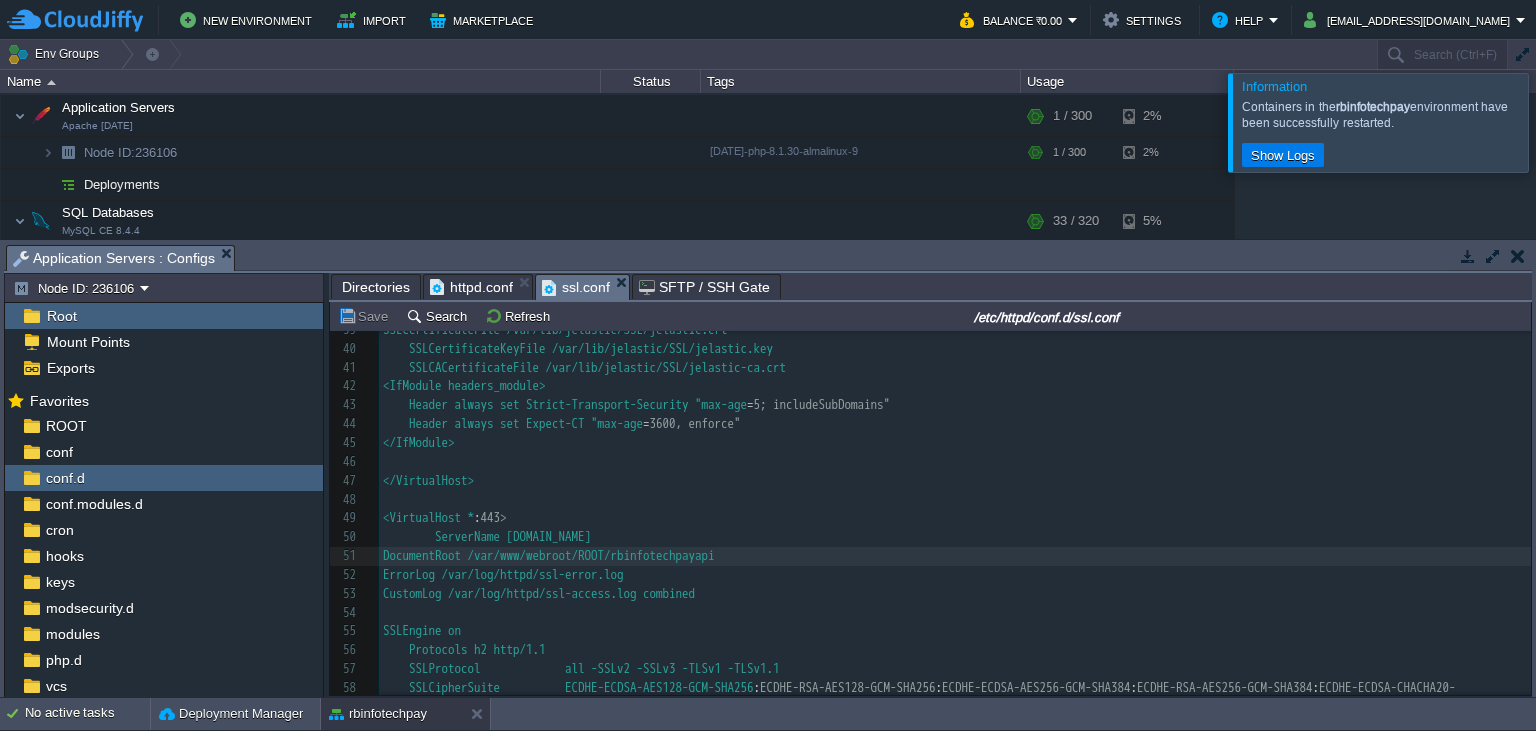 click at bounding box center [1560, 122] 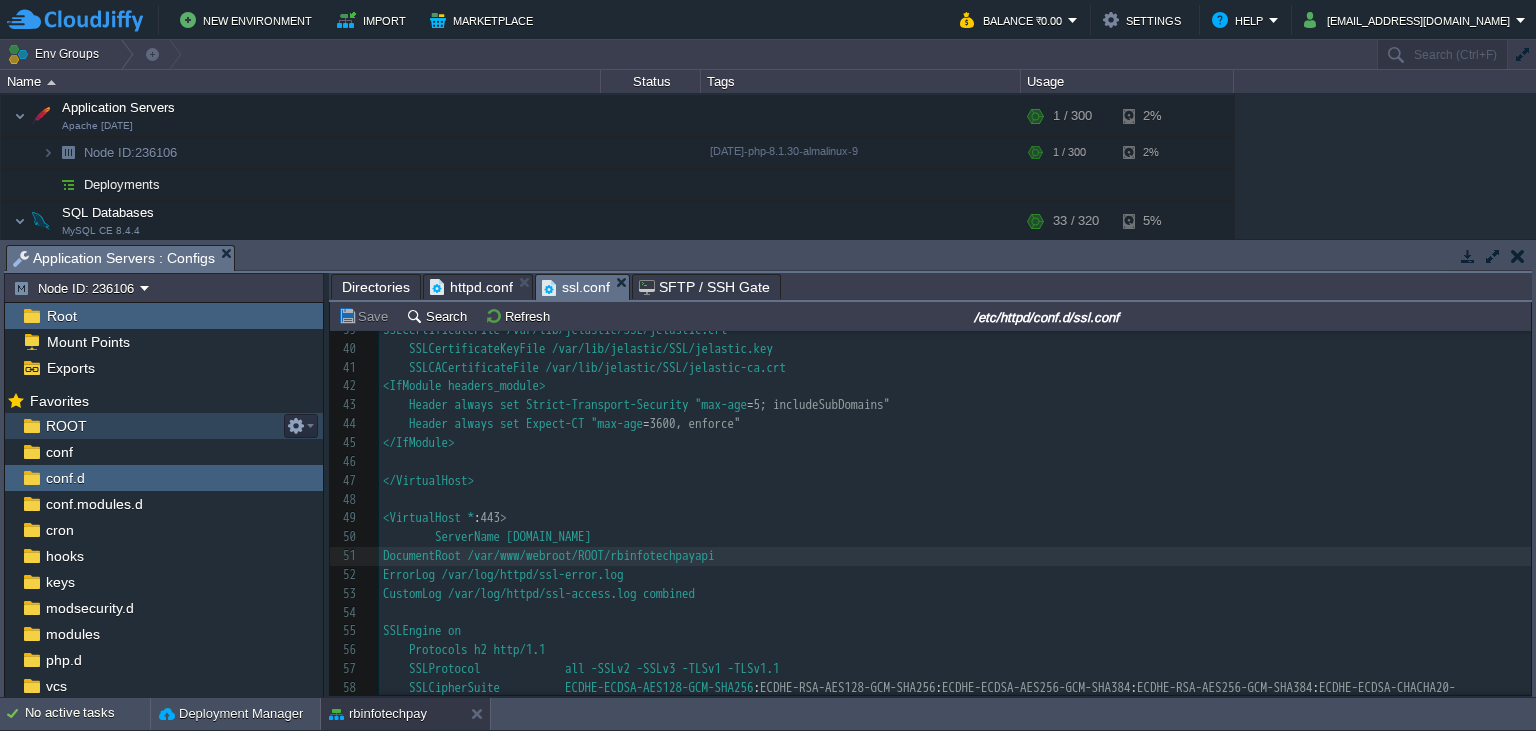click on "ROOT" at bounding box center (164, 426) 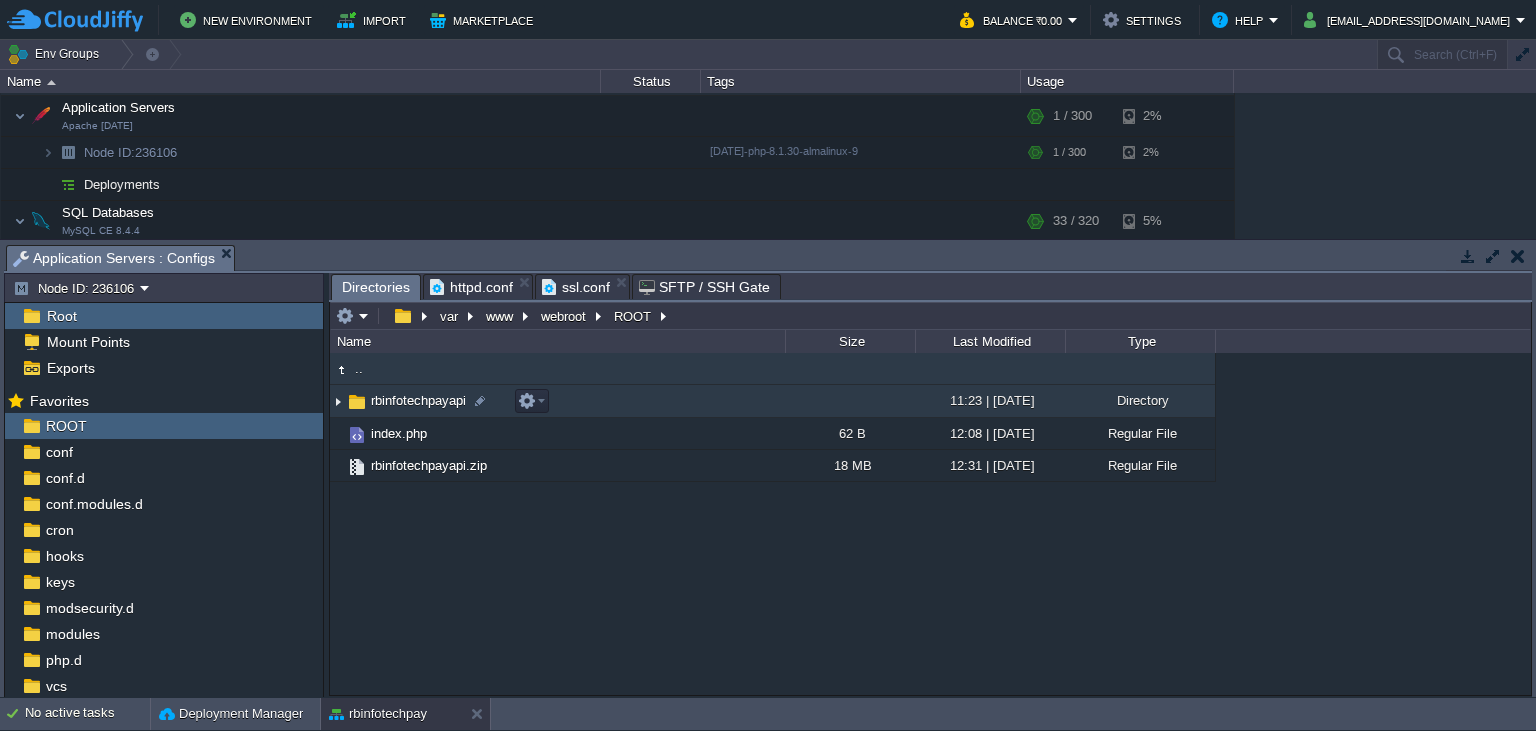 click on "rbinfotechpayapi" at bounding box center (418, 400) 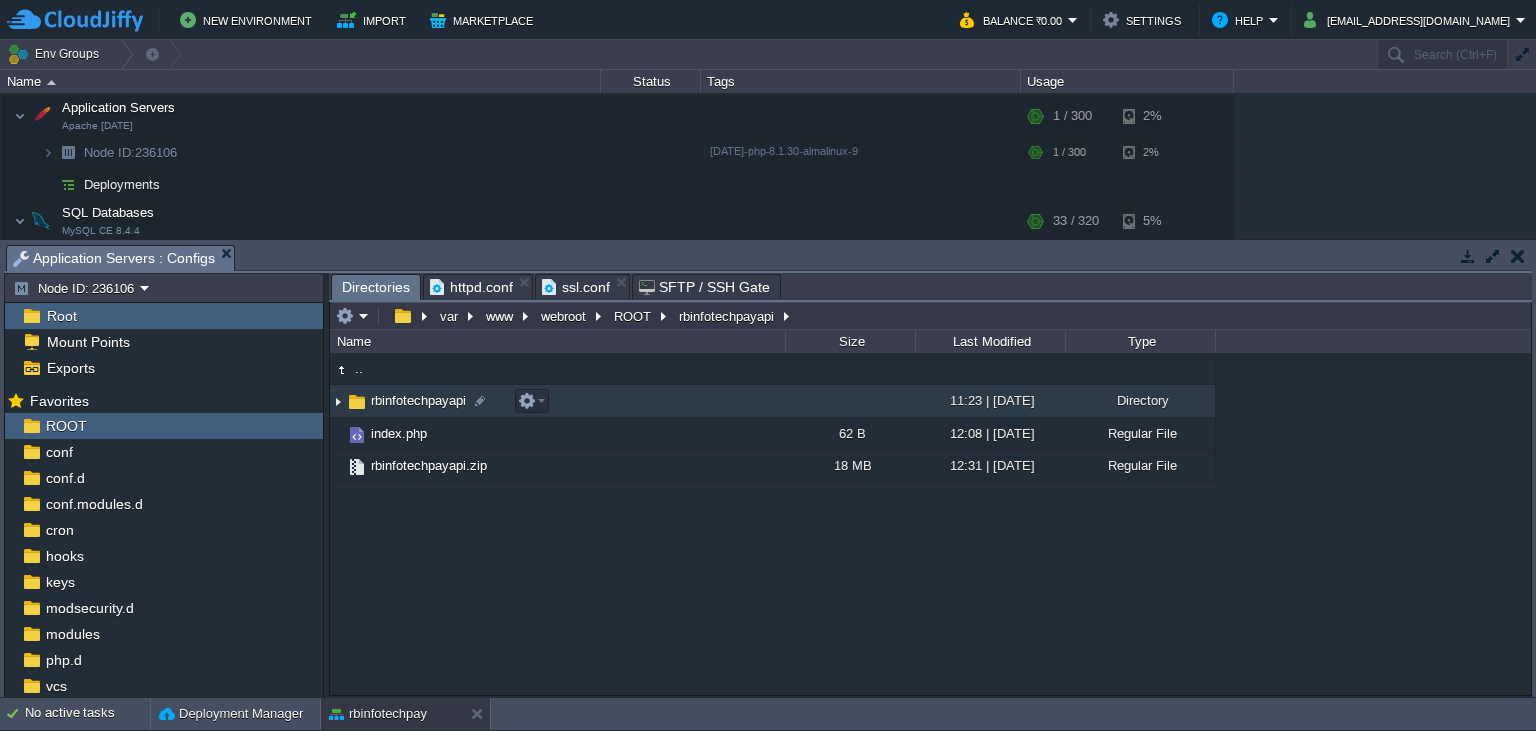 click on "rbinfotechpayapi" at bounding box center [418, 400] 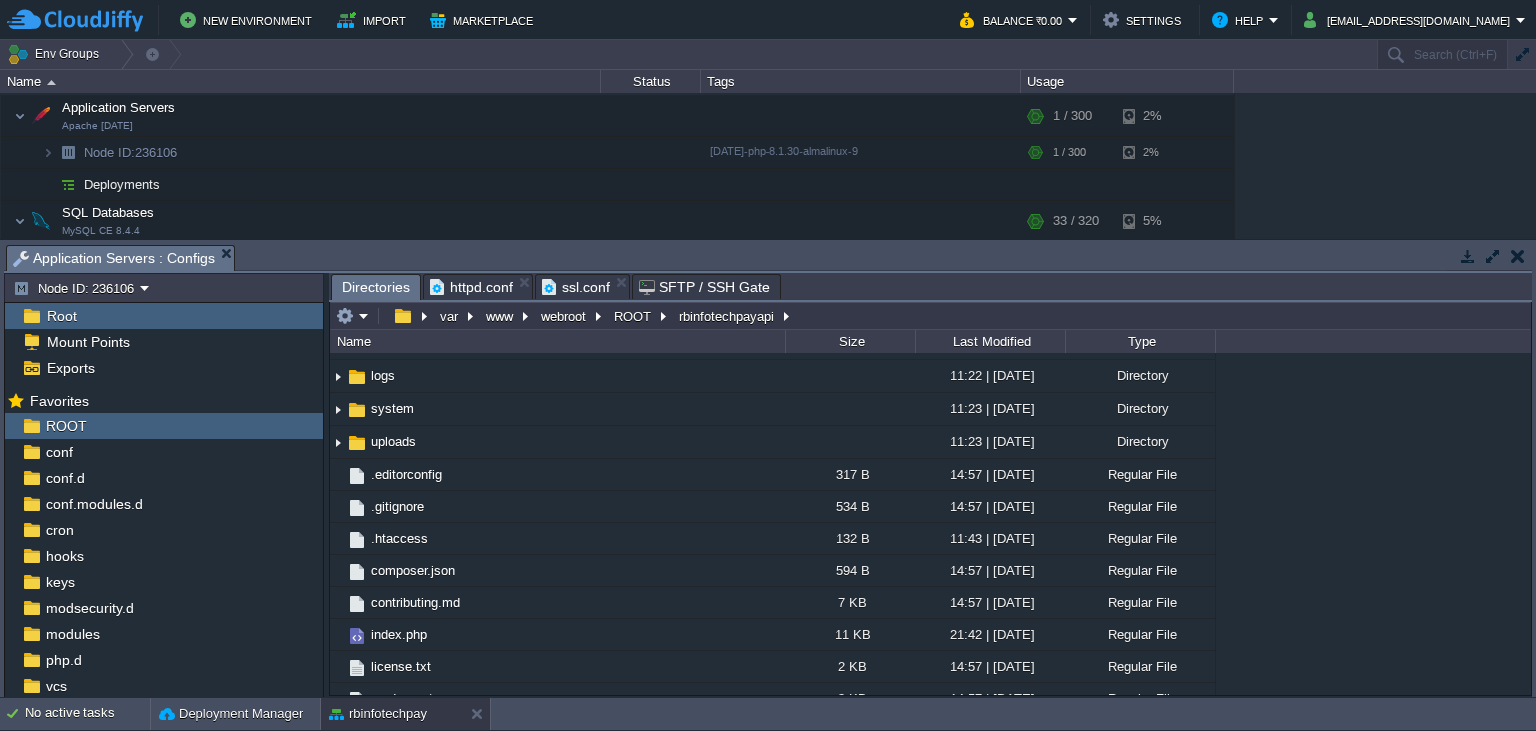 click on "application" at bounding box center (402, 309) 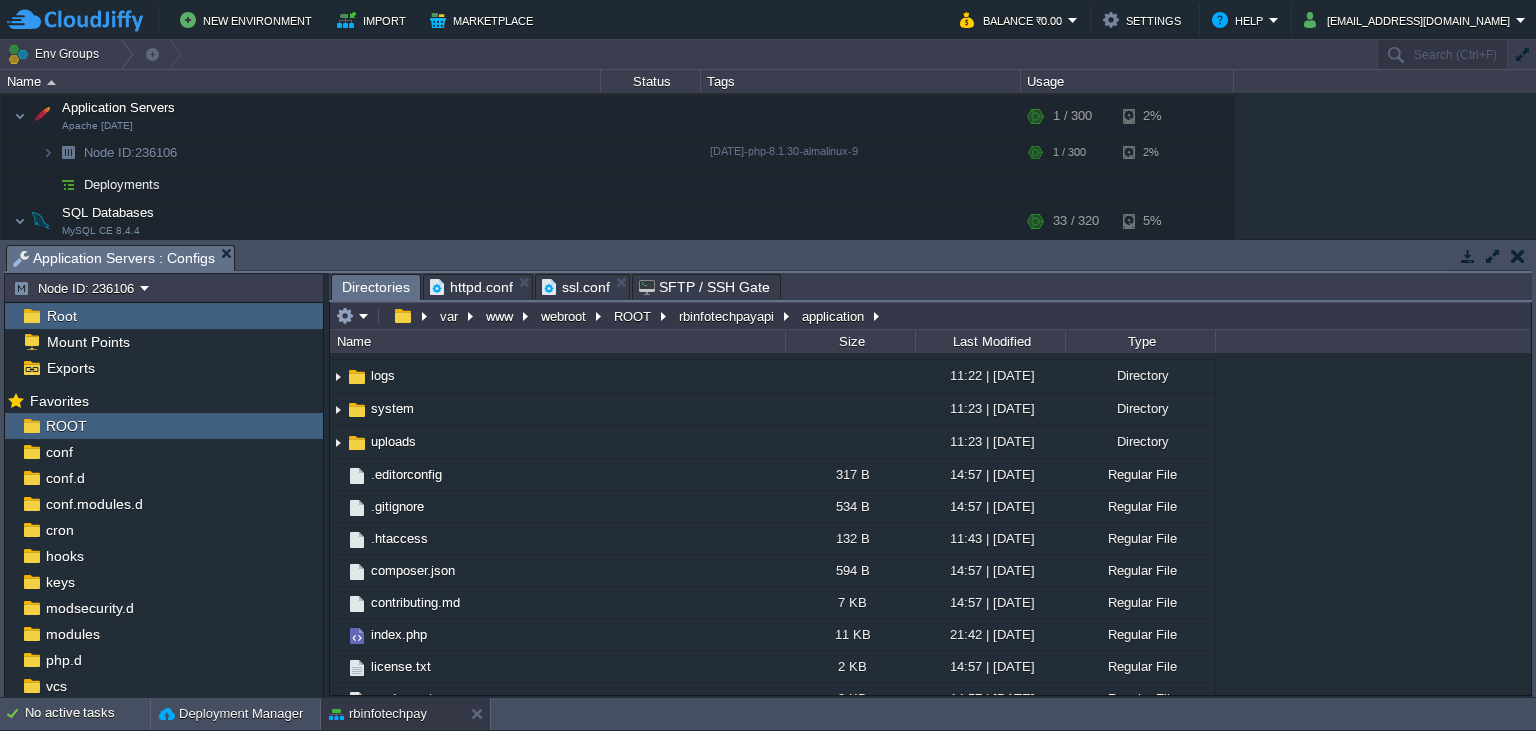 click on "application" at bounding box center (402, 309) 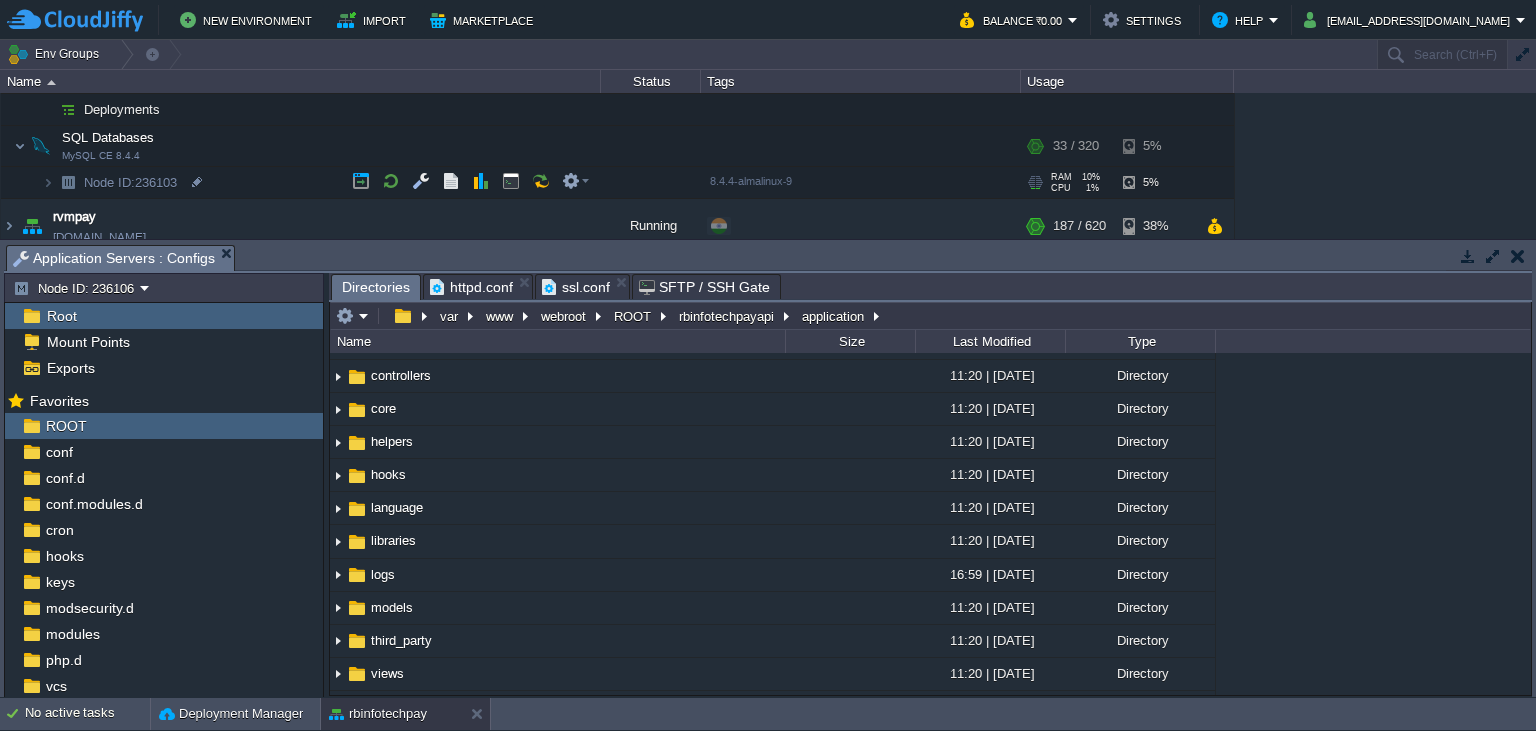 scroll, scrollTop: 638, scrollLeft: 0, axis: vertical 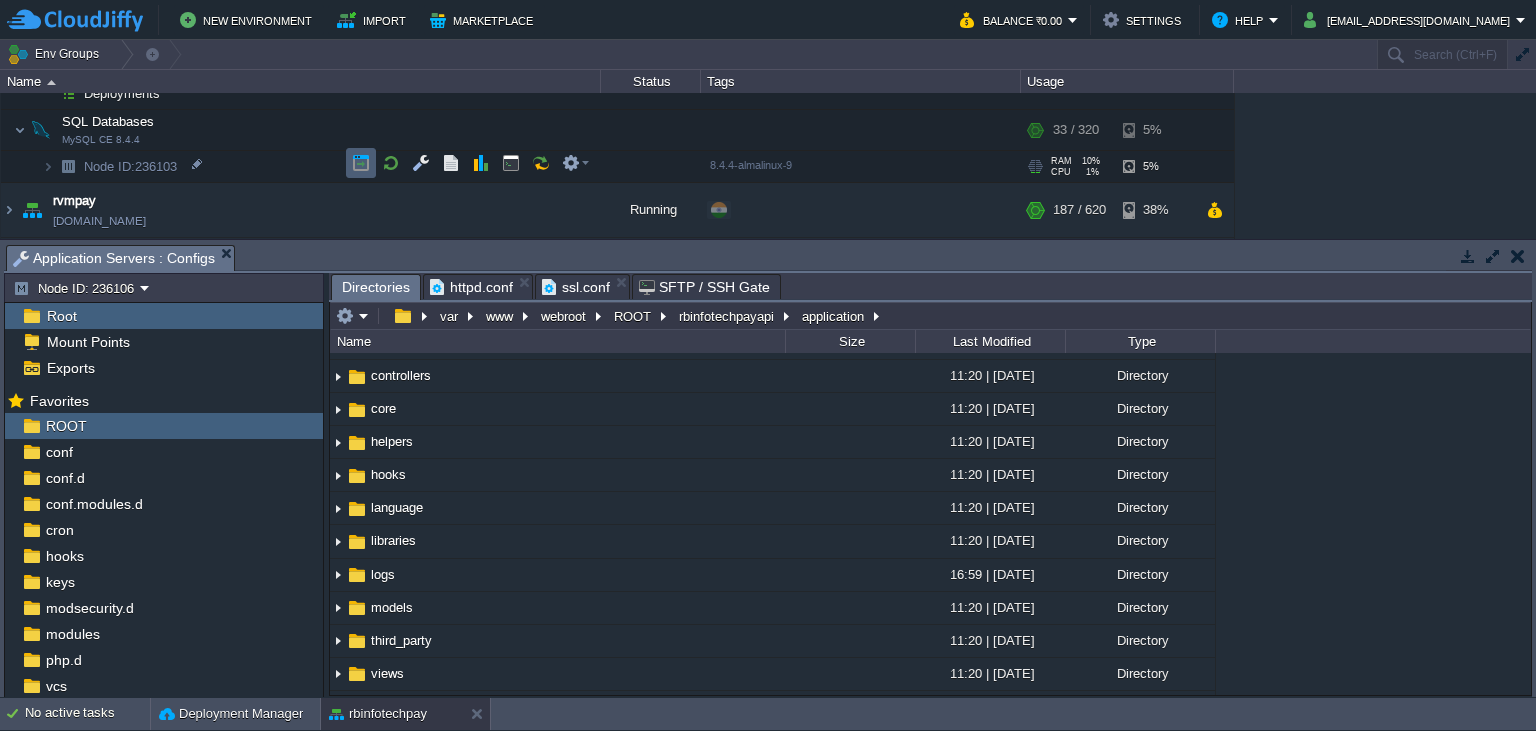 click at bounding box center [361, 163] 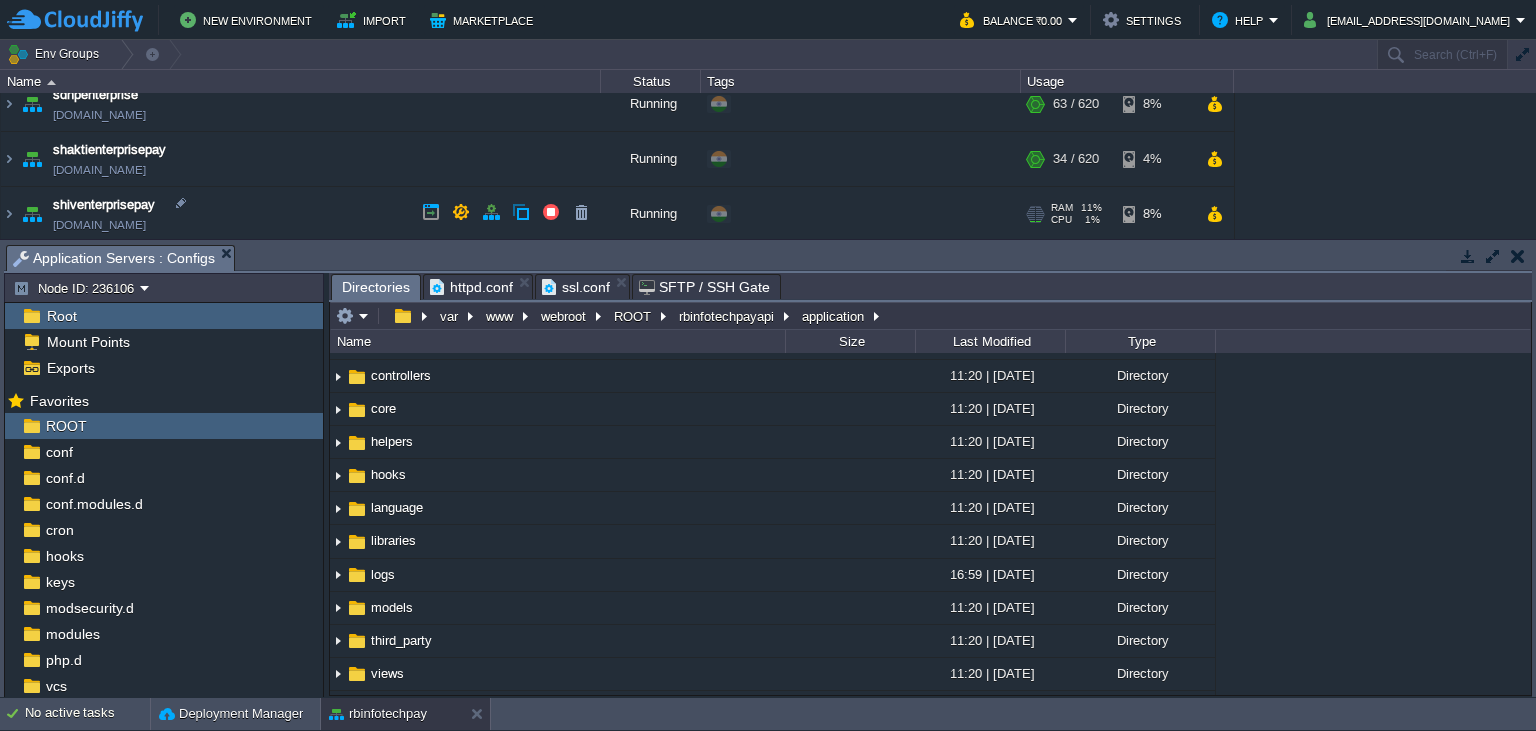 scroll, scrollTop: 821, scrollLeft: 0, axis: vertical 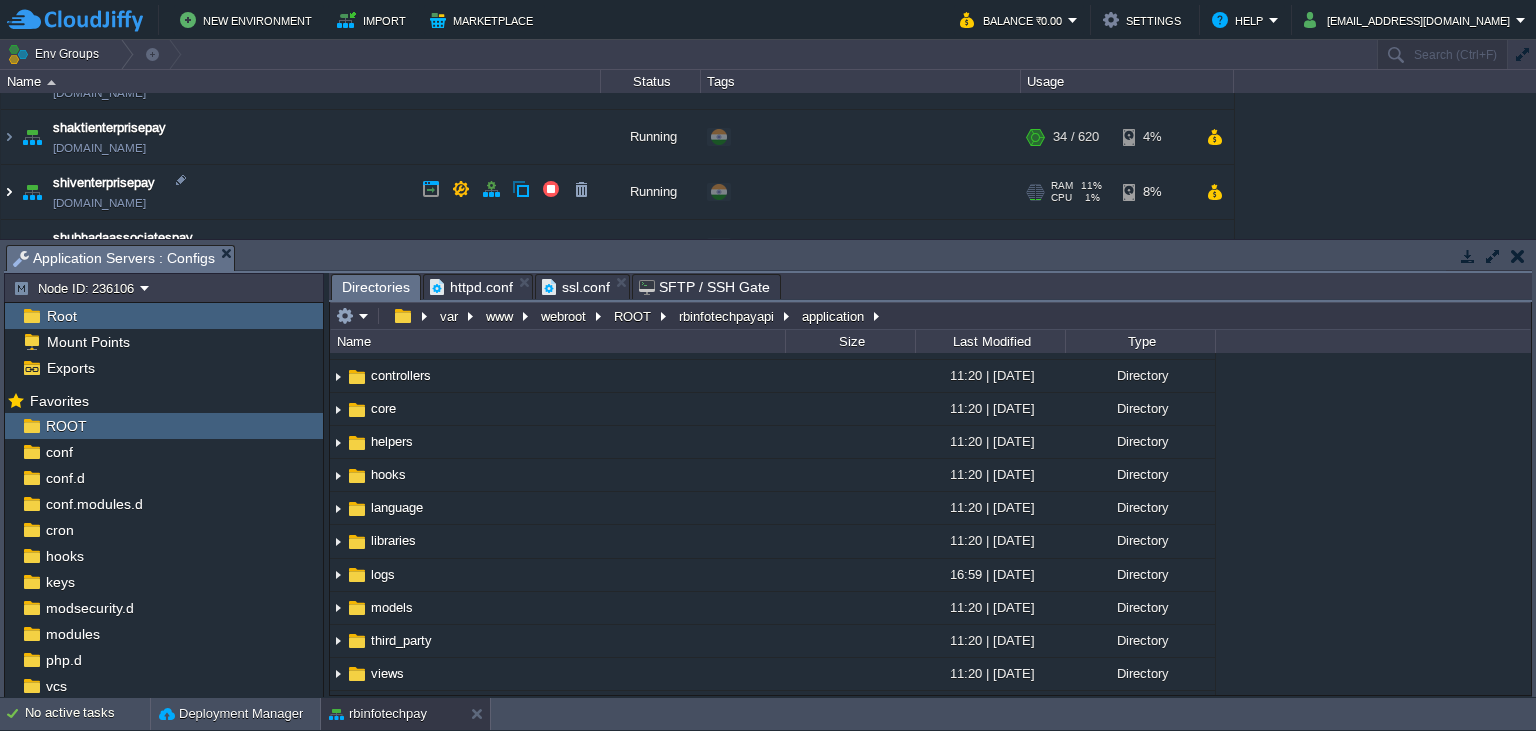 click at bounding box center [9, 192] 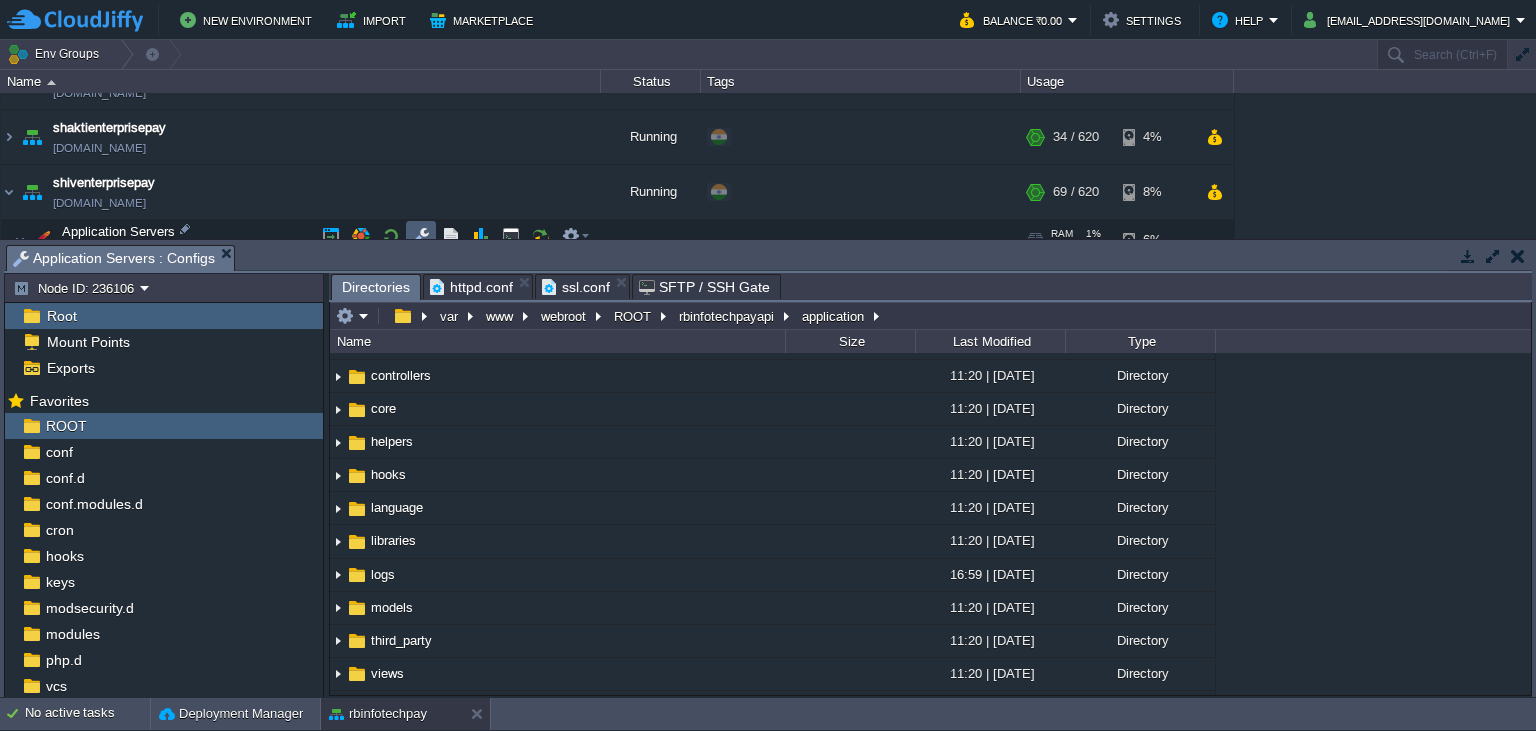click at bounding box center [421, 236] 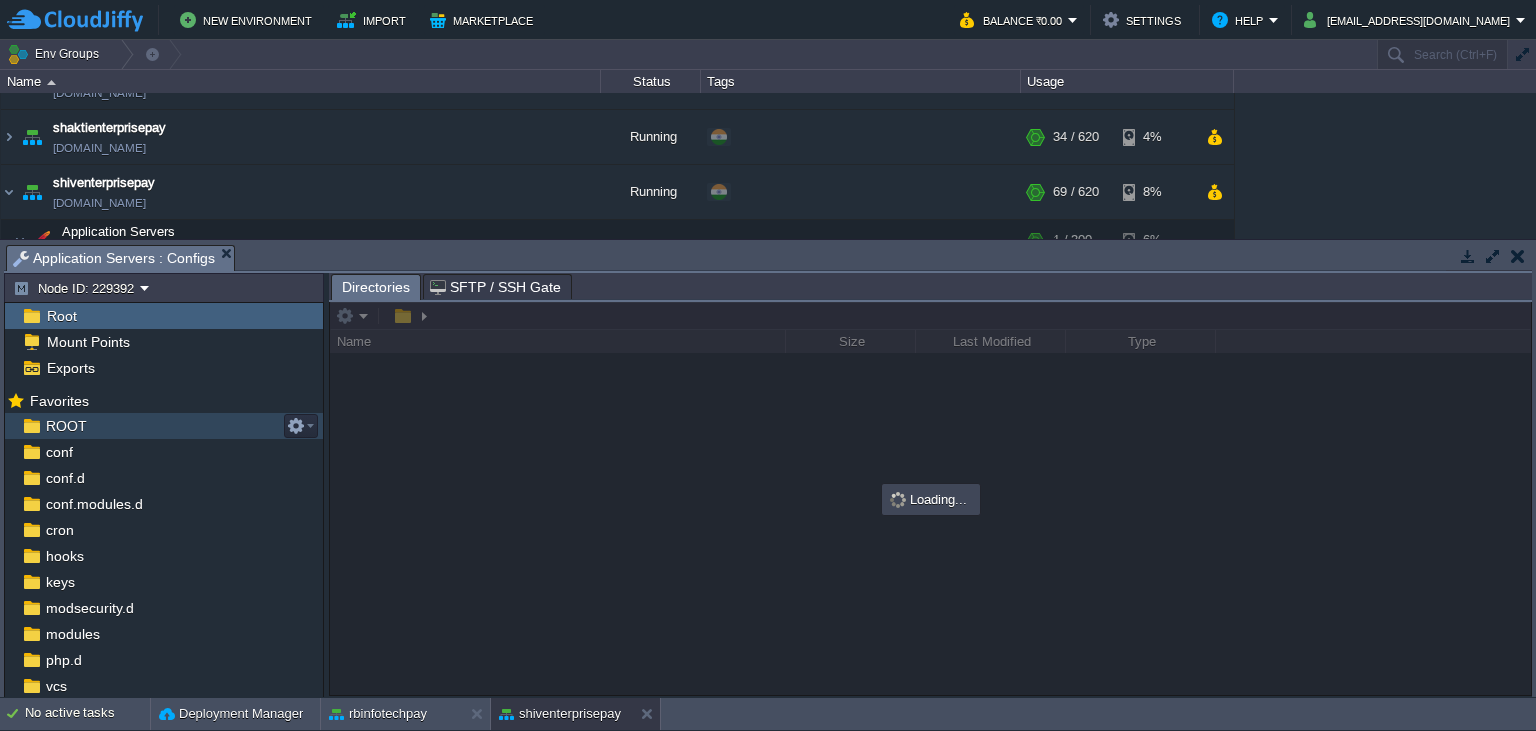 click on "ROOT" at bounding box center [164, 426] 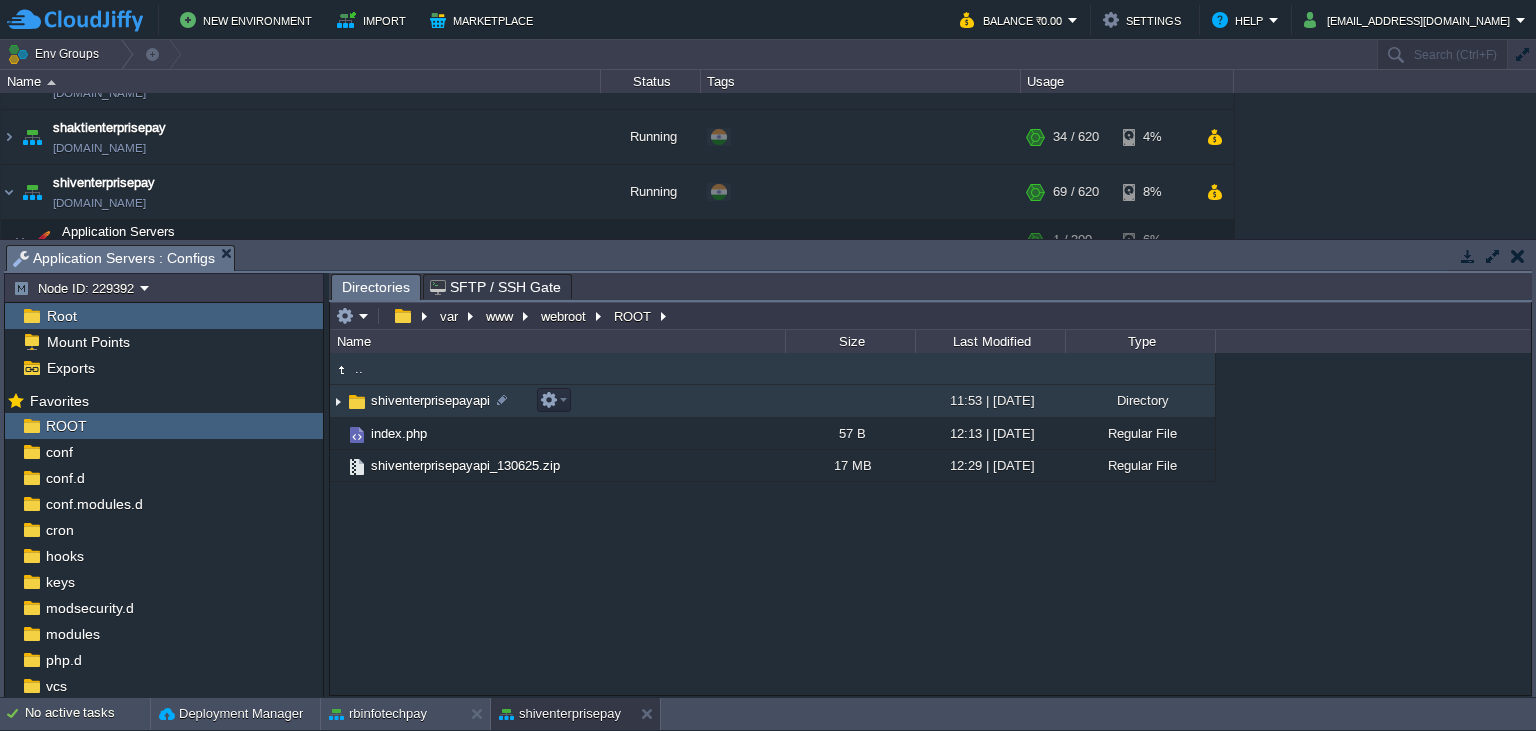 click on "shiventerprisepayapi" at bounding box center (430, 400) 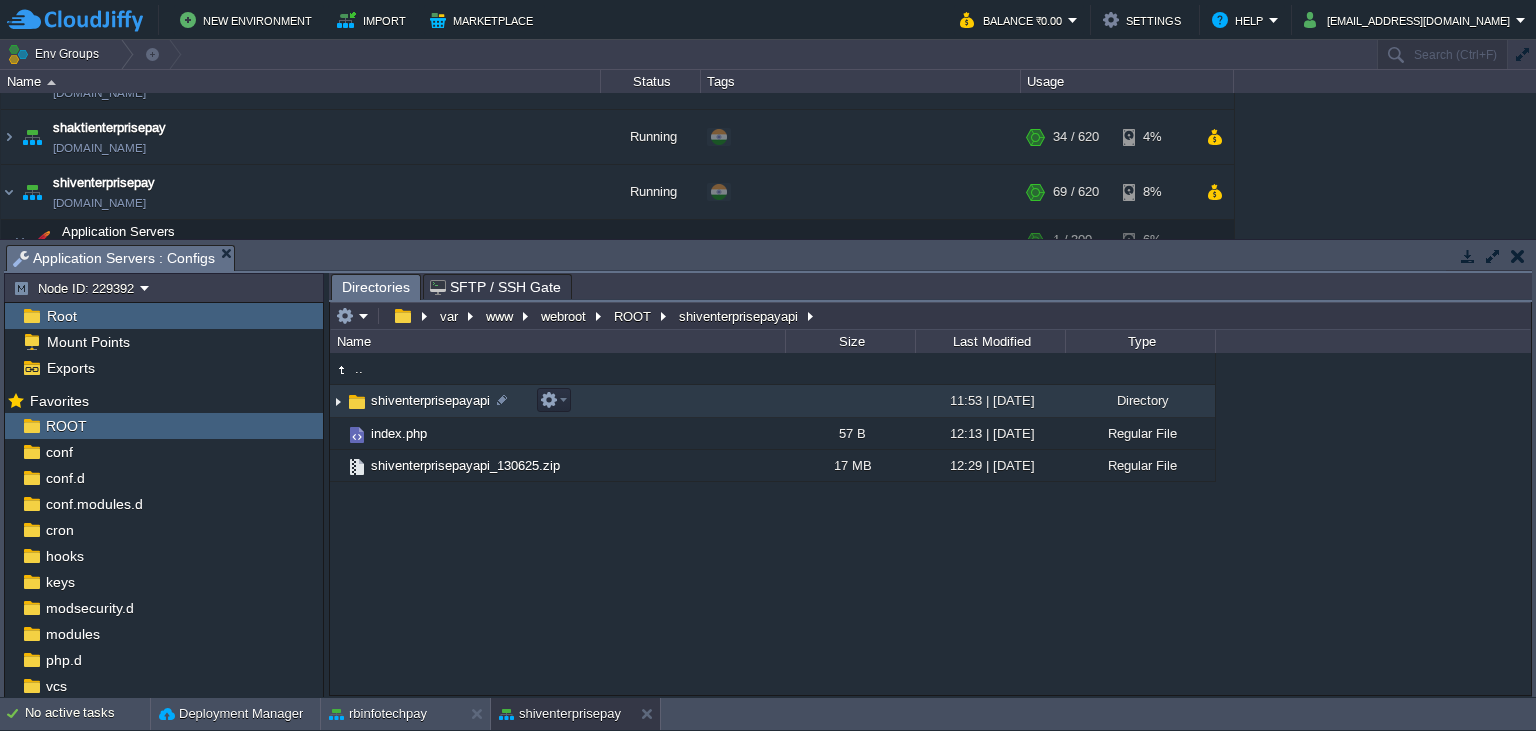 click on "shiventerprisepayapi" at bounding box center [430, 400] 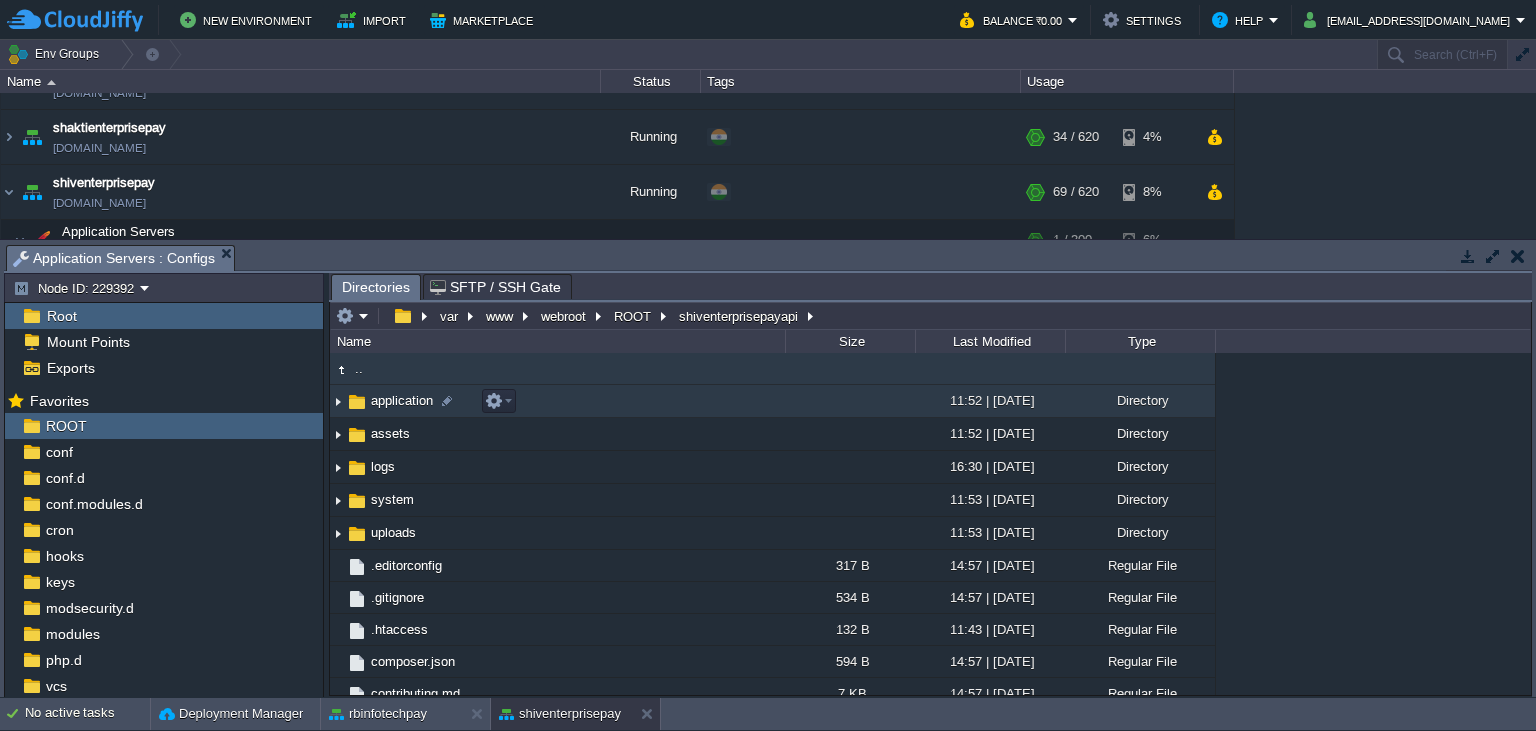 click on "application" at bounding box center (402, 400) 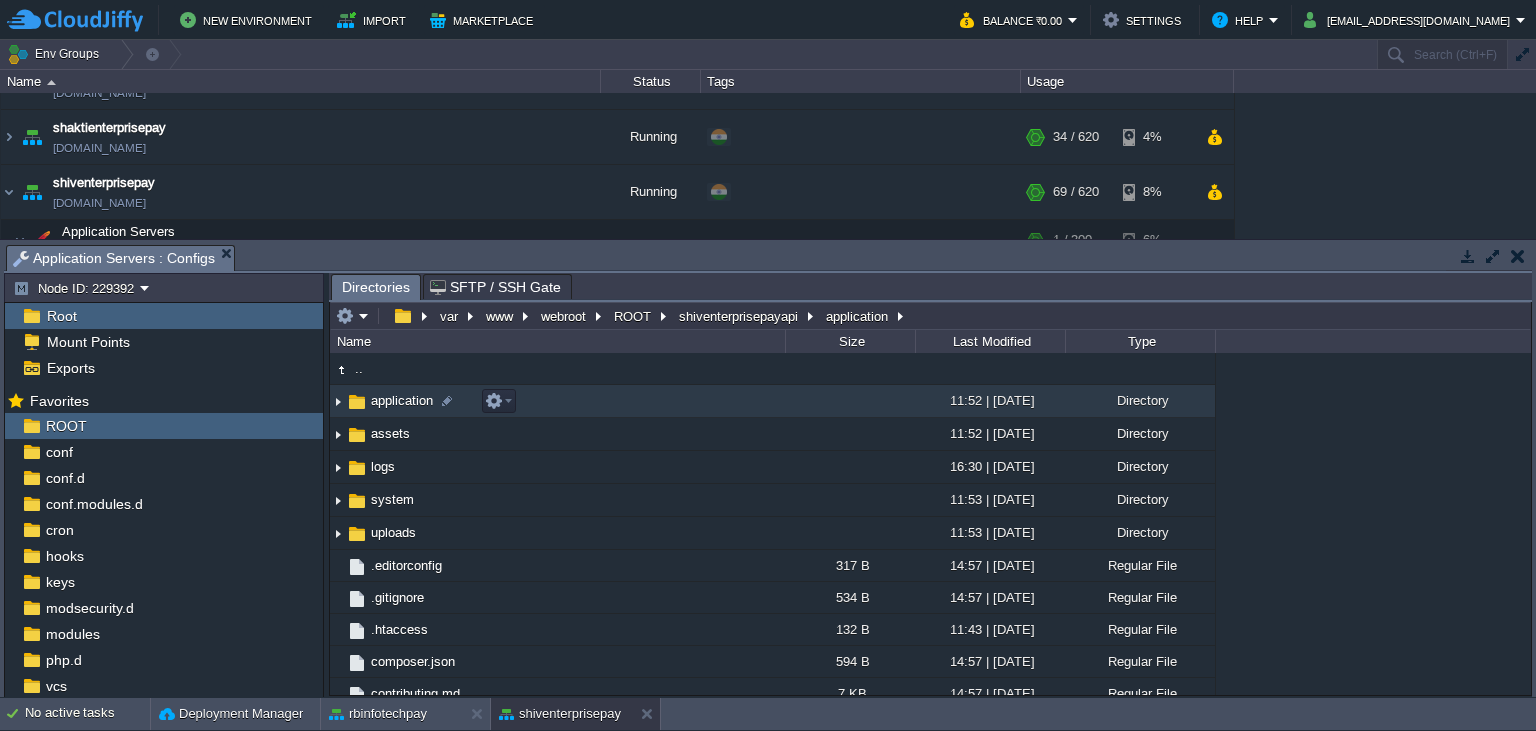 click on "application" at bounding box center [402, 400] 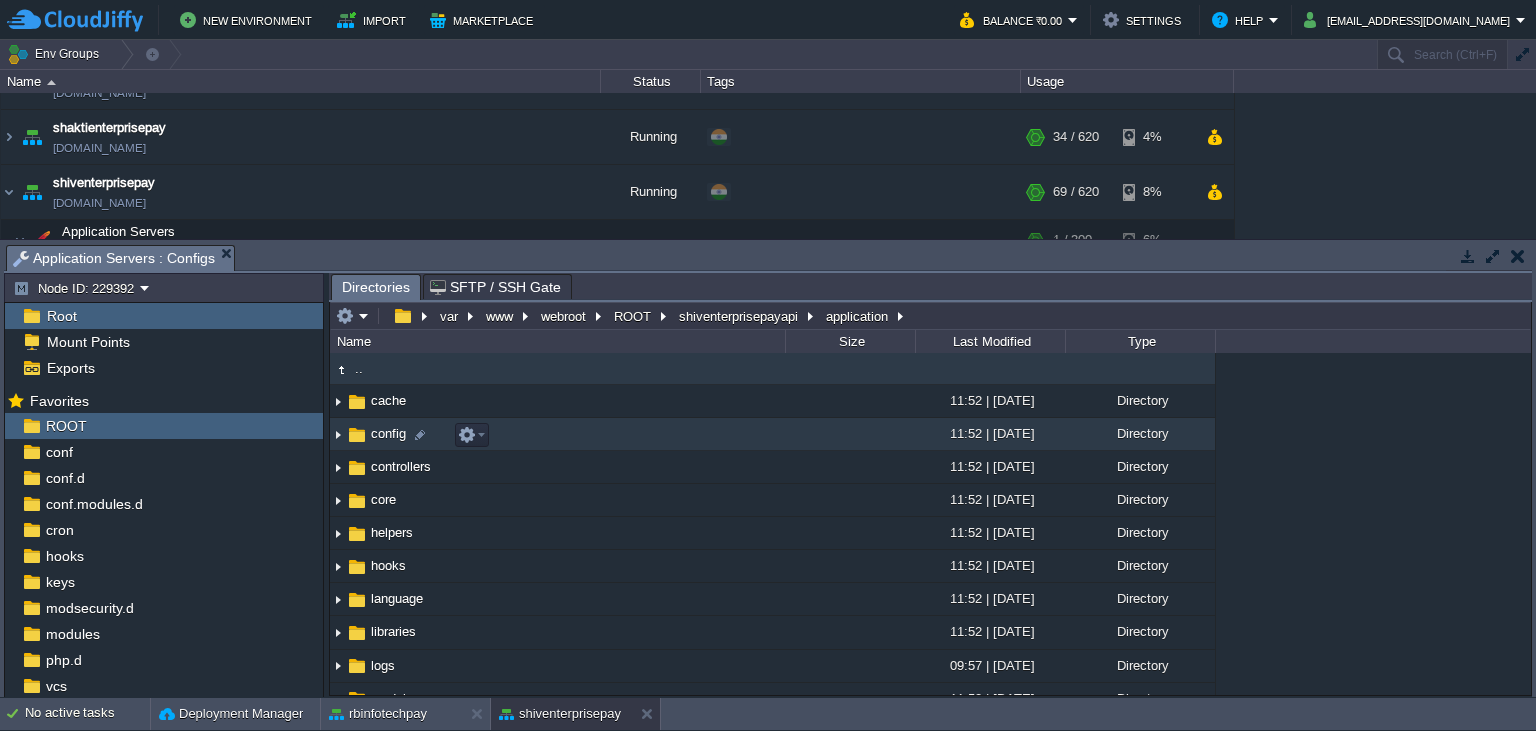 click on "config" at bounding box center [388, 433] 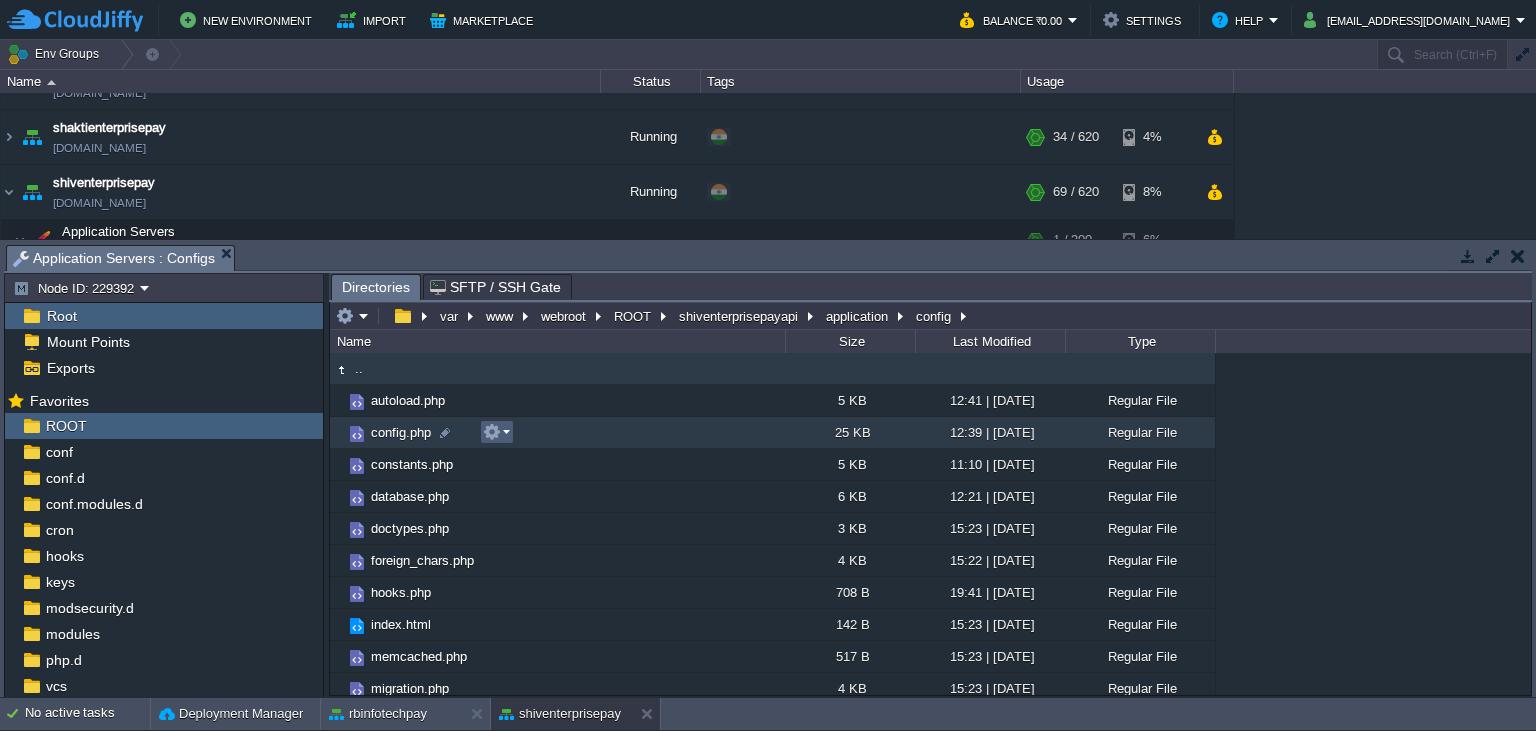 click at bounding box center (492, 432) 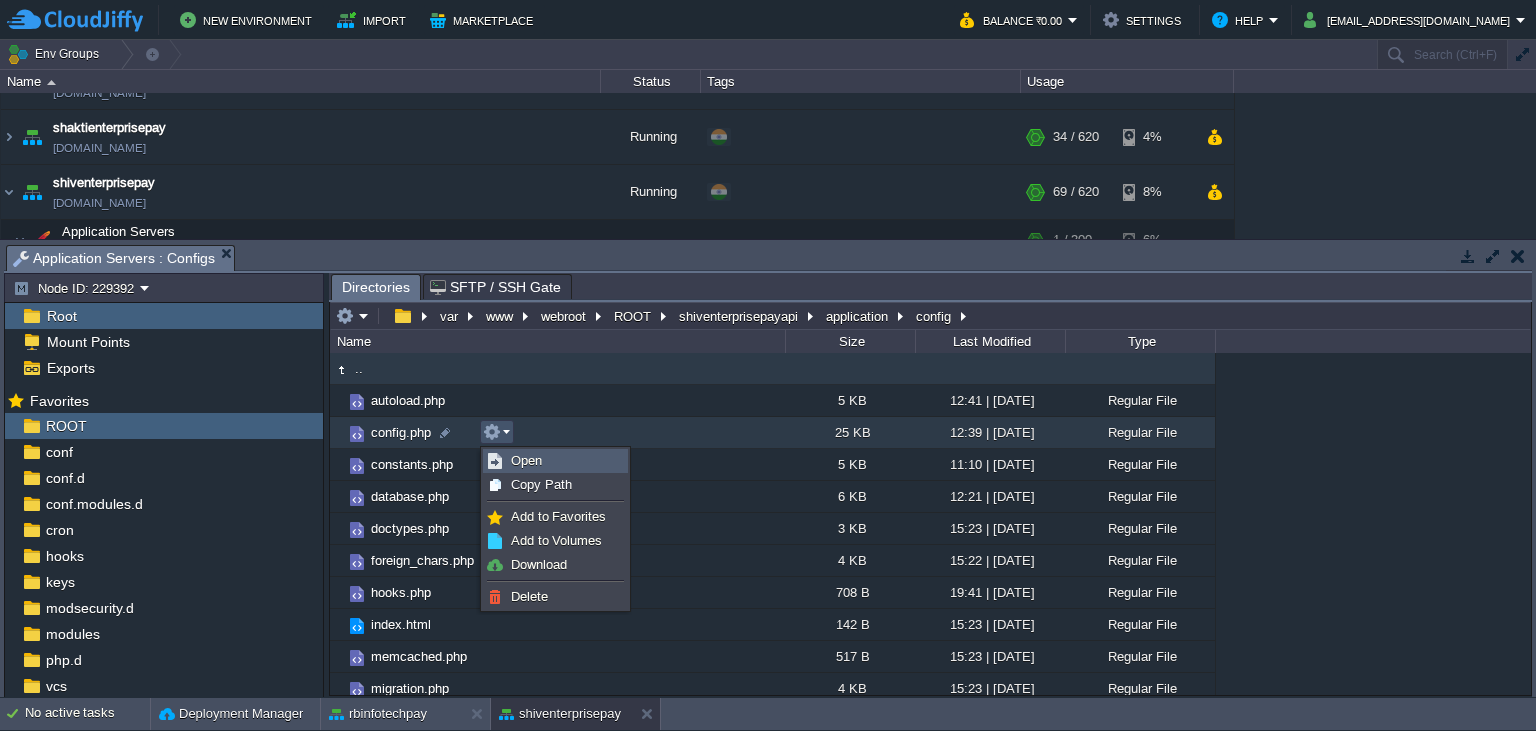 click on "Open" at bounding box center [555, 461] 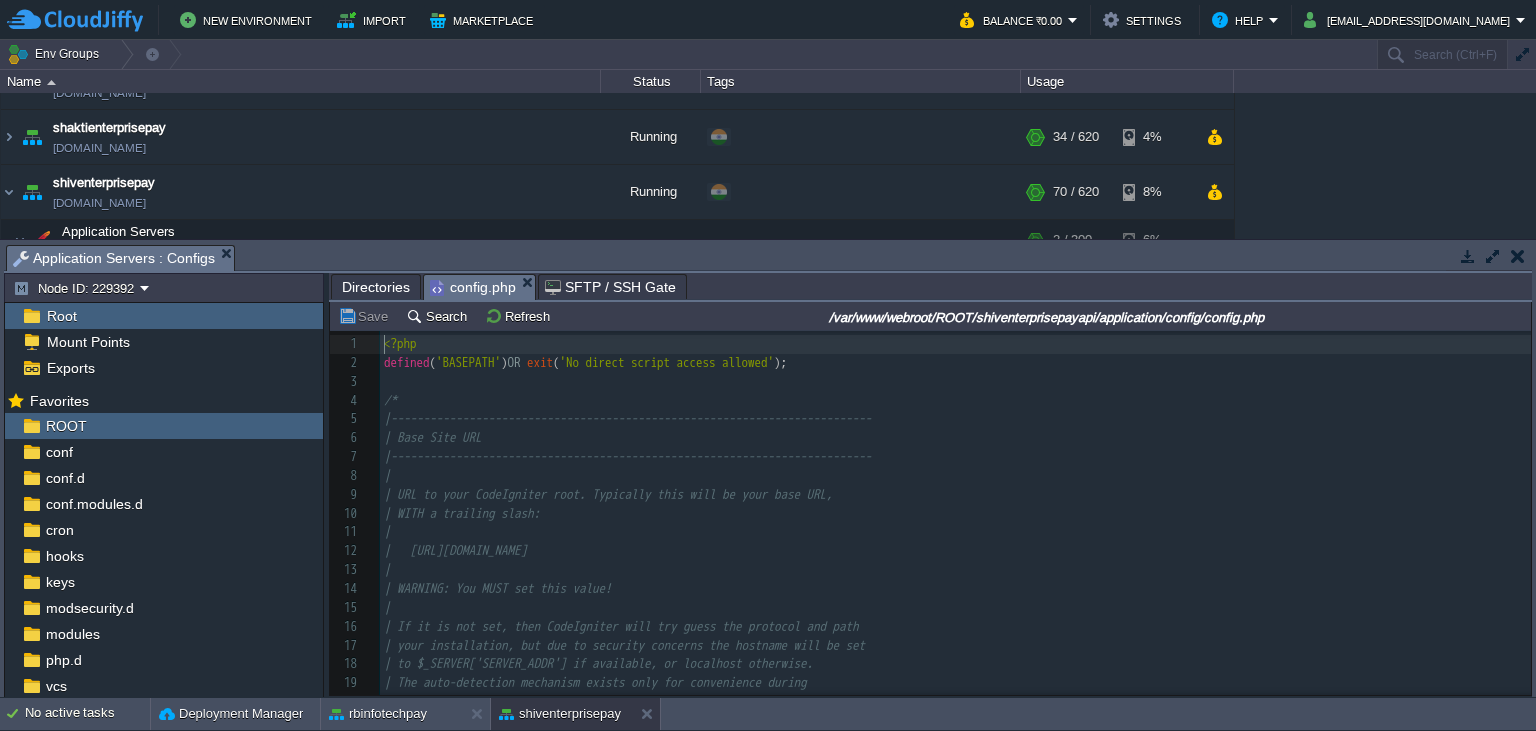 scroll, scrollTop: 8, scrollLeft: 0, axis: vertical 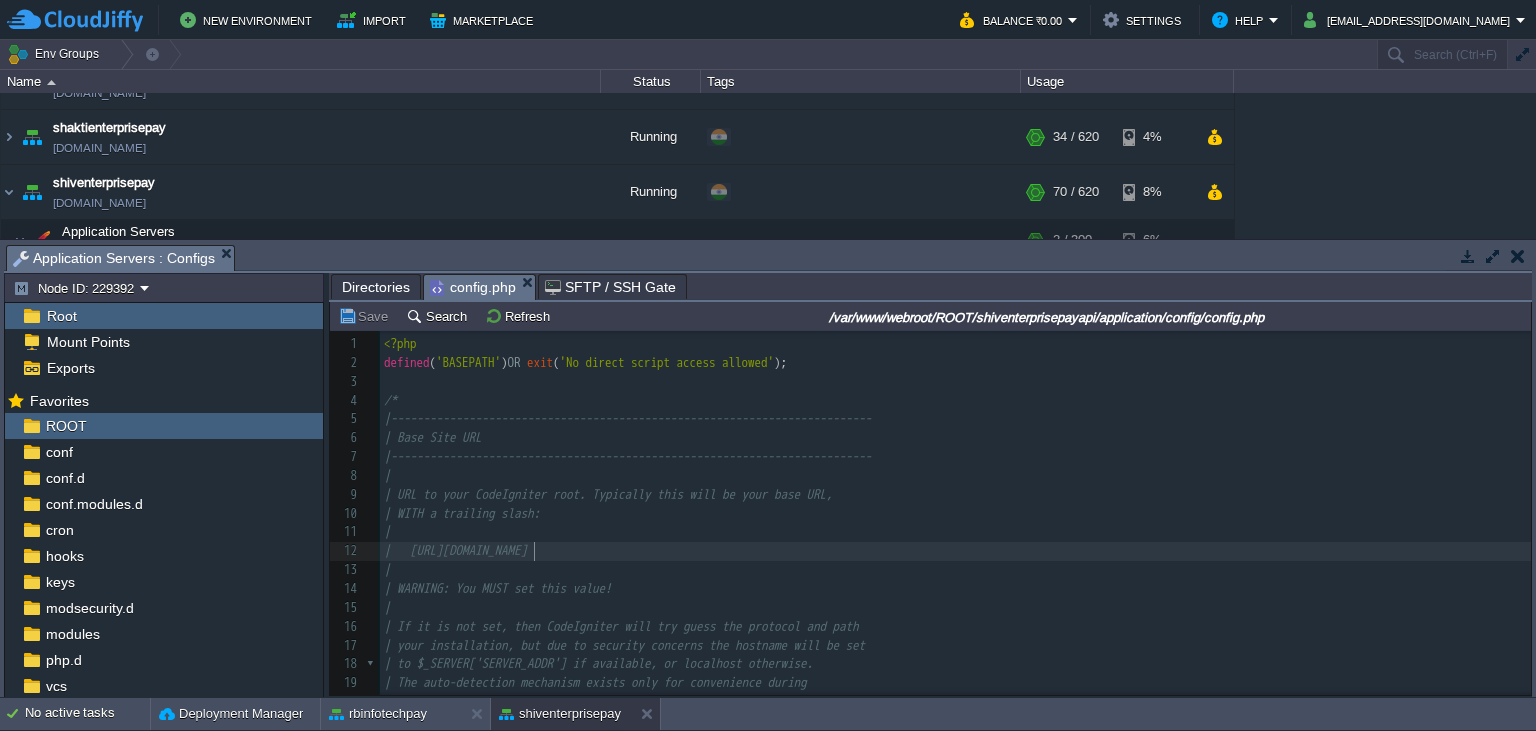 click on "639   1 <?php 2 defined ( 'BASEPATH' )  OR   exit ( 'No direct script access allowed' ); 3 ​ 4 /* 5 |-------------------------------------------------------------------------- 6 | Base Site URL 7 |-------------------------------------------------------------------------- 8 | 9 | URL to your CodeIgniter root. Typically this will be your base URL, 10 | WITH a trailing slash: 11 | 12 |     [URL][DOMAIN_NAME] 13 | 14 | WARNING: You MUST set this value! 15 | 16 | If it is not set, then CodeIgniter will try guess the protocol and path 17 | your installation, but due to security concerns the hostname will be set 18 | to $_SERVER['SERVER_ADDR'] if available, or localhost otherwise. 19 | The auto-detection mechanism exists only for convenience during 20 | development and MUST NOT be used in production! 21 | 22 | If you need to allow multiple domains, remember that this file is still 23 | a PHP script and you can easily do that on your own. 24 | 25 */ 26 ​ 27 if ( isset ( $_SERVER [ 'HTTP_HOST' ])  &&   $_SERVER" at bounding box center (955, 608) 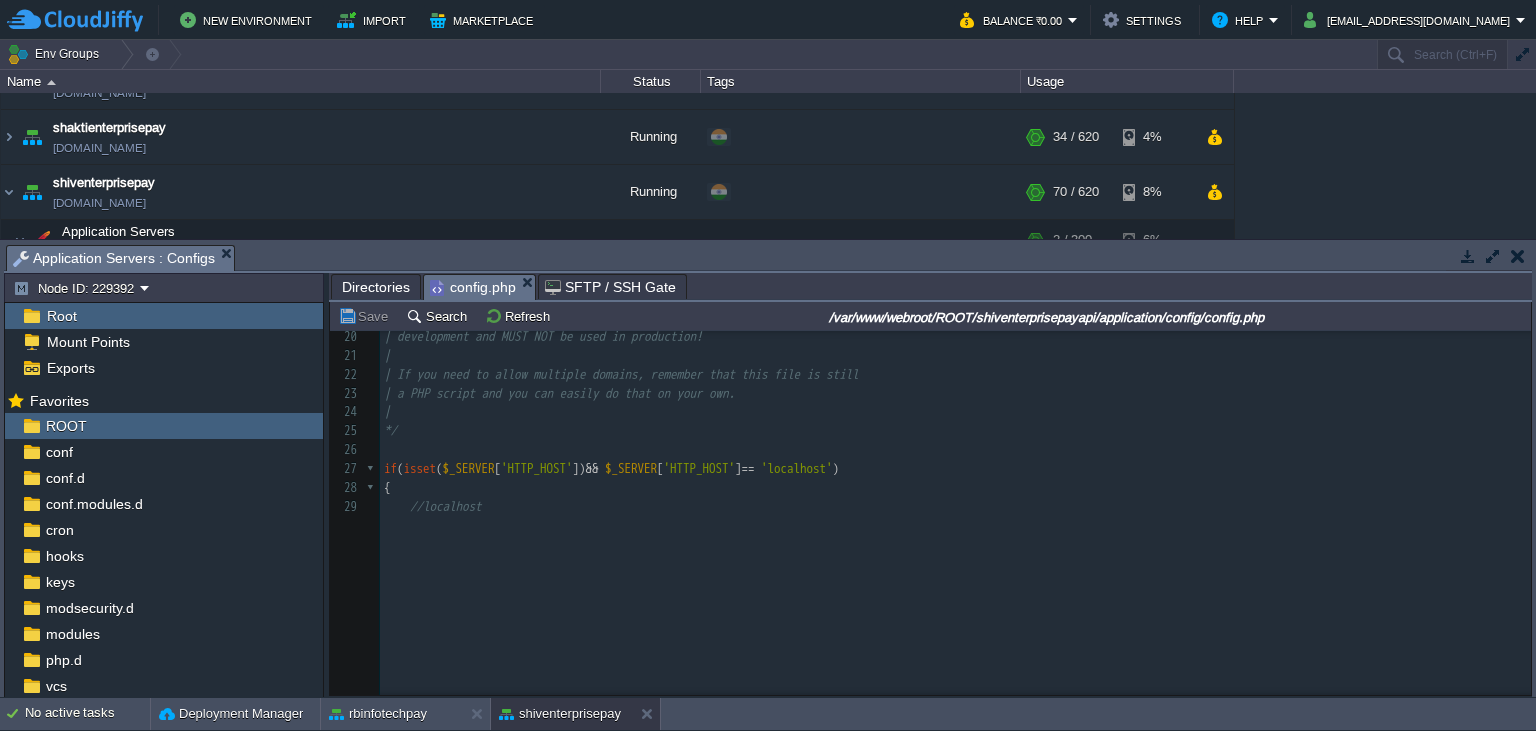 scroll, scrollTop: 365, scrollLeft: 0, axis: vertical 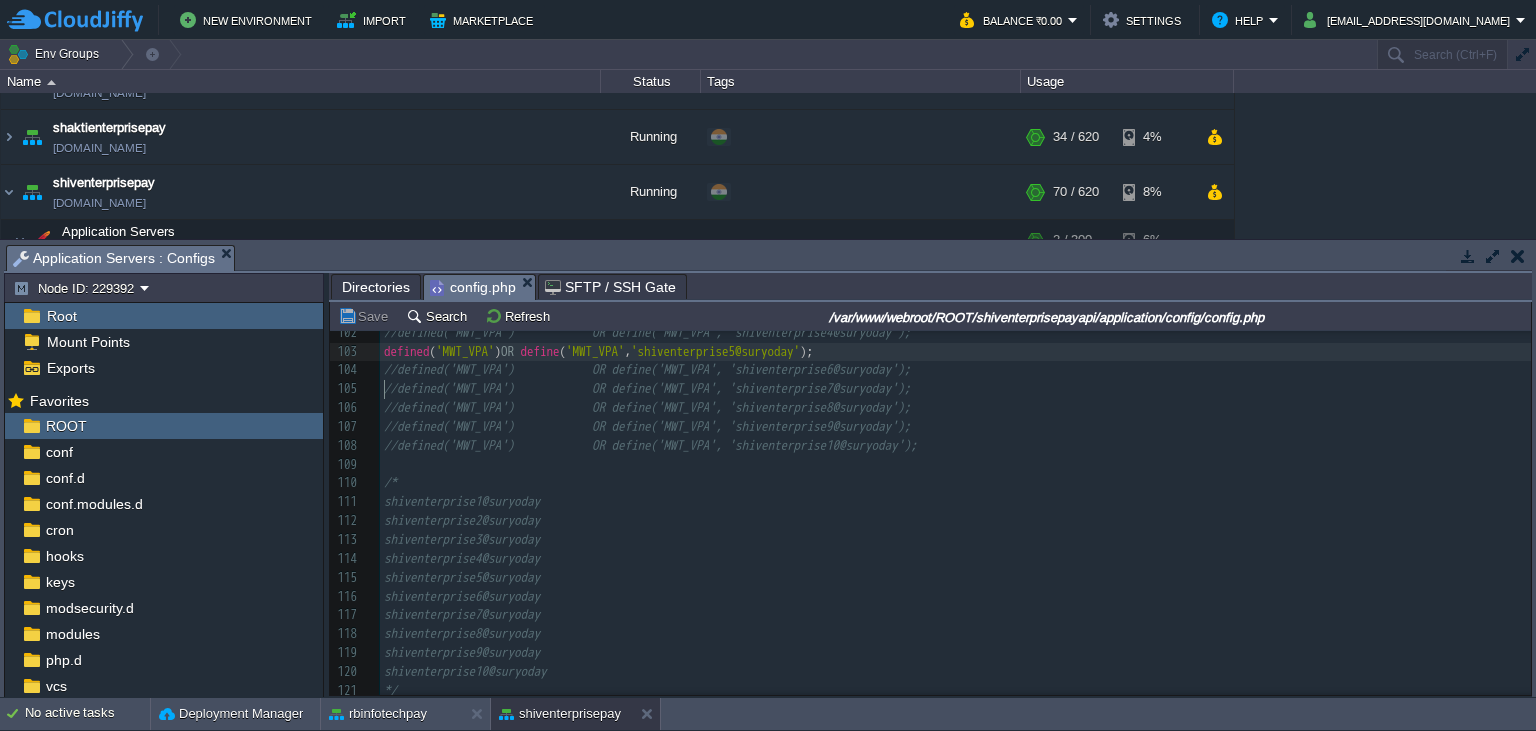 click on "639 |     [URL][DOMAIN_NAME]   77 defined ( 'FILE_UPLOAD_URL_BANNER' )    OR   define ( 'FILE_UPLOAD_URL_BANNER' ,  FILE_UPLOAD_URL . 'banners/' ); 78 defined ( 'FILE_UPLOAD_URL_MERCHANT' )  OR   define ( 'FILE_UPLOAD_URL_MERCHANT' ,  FILE_UPLOAD_URL . 'merchant/' ); 79 defined ( 'FILE_UPLOAD_URL_CSV' )       OR   define ( 'FILE_UPLOAD_URL_CSV' ,  FILE_UPLOAD_URL . 'csv/' ); 80 defined ( 'FILE_UPLOAD_URL_DOCS' )      OR   define ( 'FILE_UPLOAD_URL_DOCS' ,  FILE_UPLOAD_URL . 'docs/' ); 81 ​ 82 date_default_timezone_set ( '[GEOGRAPHIC_DATA]/[GEOGRAPHIC_DATA]' ); 83 ​ 84 defined ( 'SITE_NAME' )                  OR   define ( 'SITE_NAME' ,  'Shiv Enterprise' ); 85 defined ( 'SITE_PATH' )                  OR   define ( 'SITE_PATH' ,  substr ( dirname ( __FILE__ ), 0 , - 19 )); 86 defined ( 'FILE_UPLOAD_PATH' )           OR   define ( 'FILE_UPLOAD_PATH' ,  SITE_PATH . '/uploads/' ); 87 defined ( 'FILE_UPLOAD_PATH_PP' )        OR   define ( 'FILE_UPLOAD_PATH_PP' ,  FILE_UPLOAD_PATH . 'profile_pic/' ); 88 defined ( )  OR   define ( ." at bounding box center [955, 343] 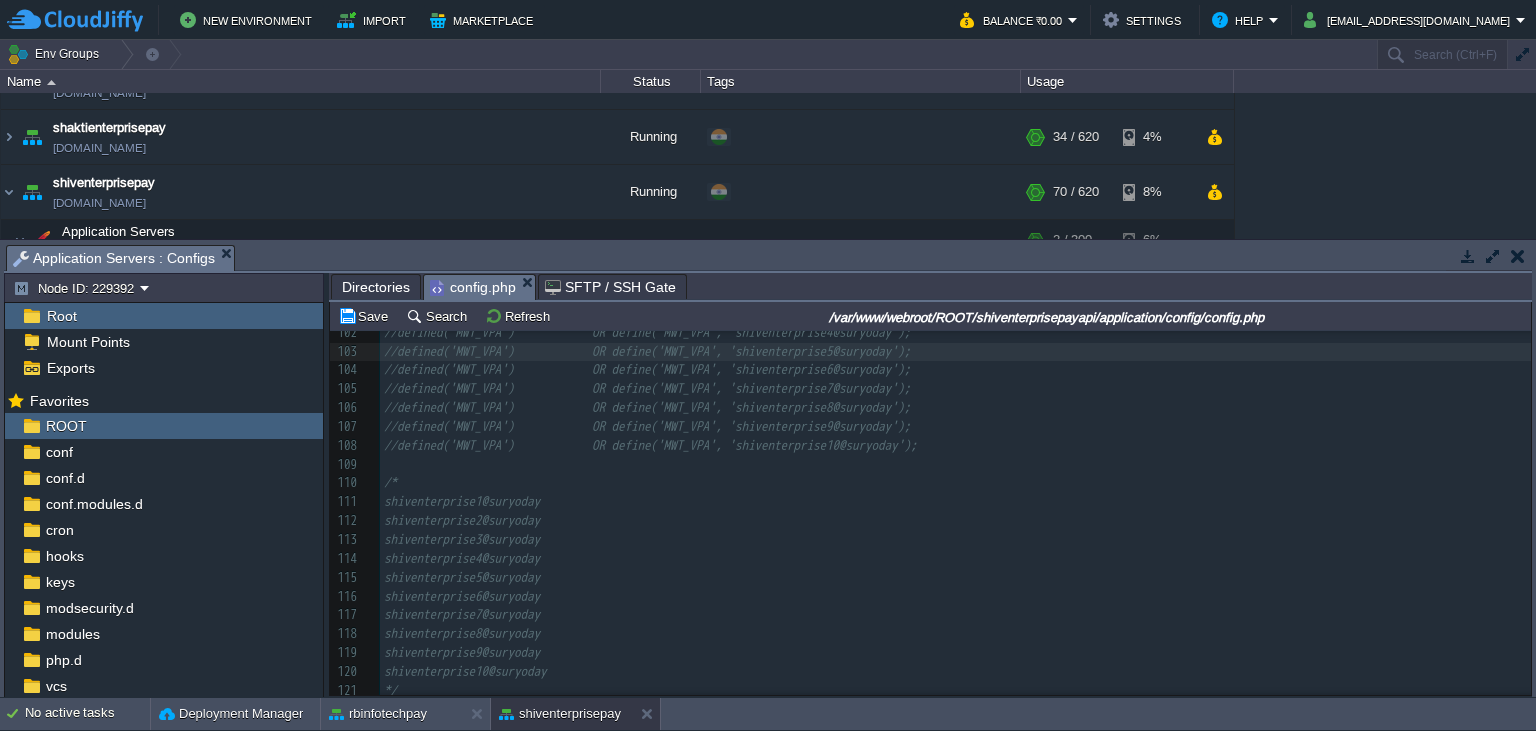 scroll, scrollTop: 0, scrollLeft: 0, axis: both 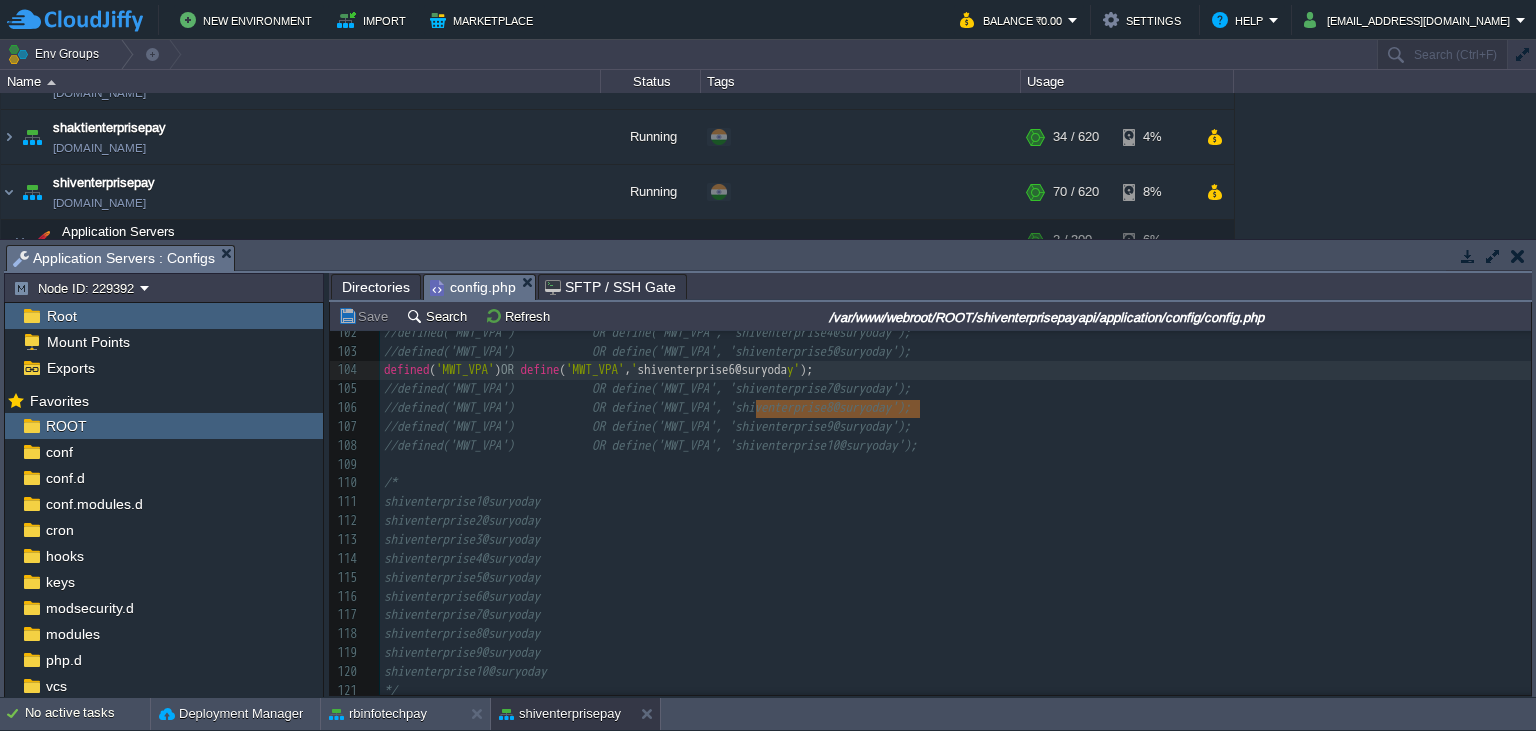 type on "shiventerprise6@suryoday" 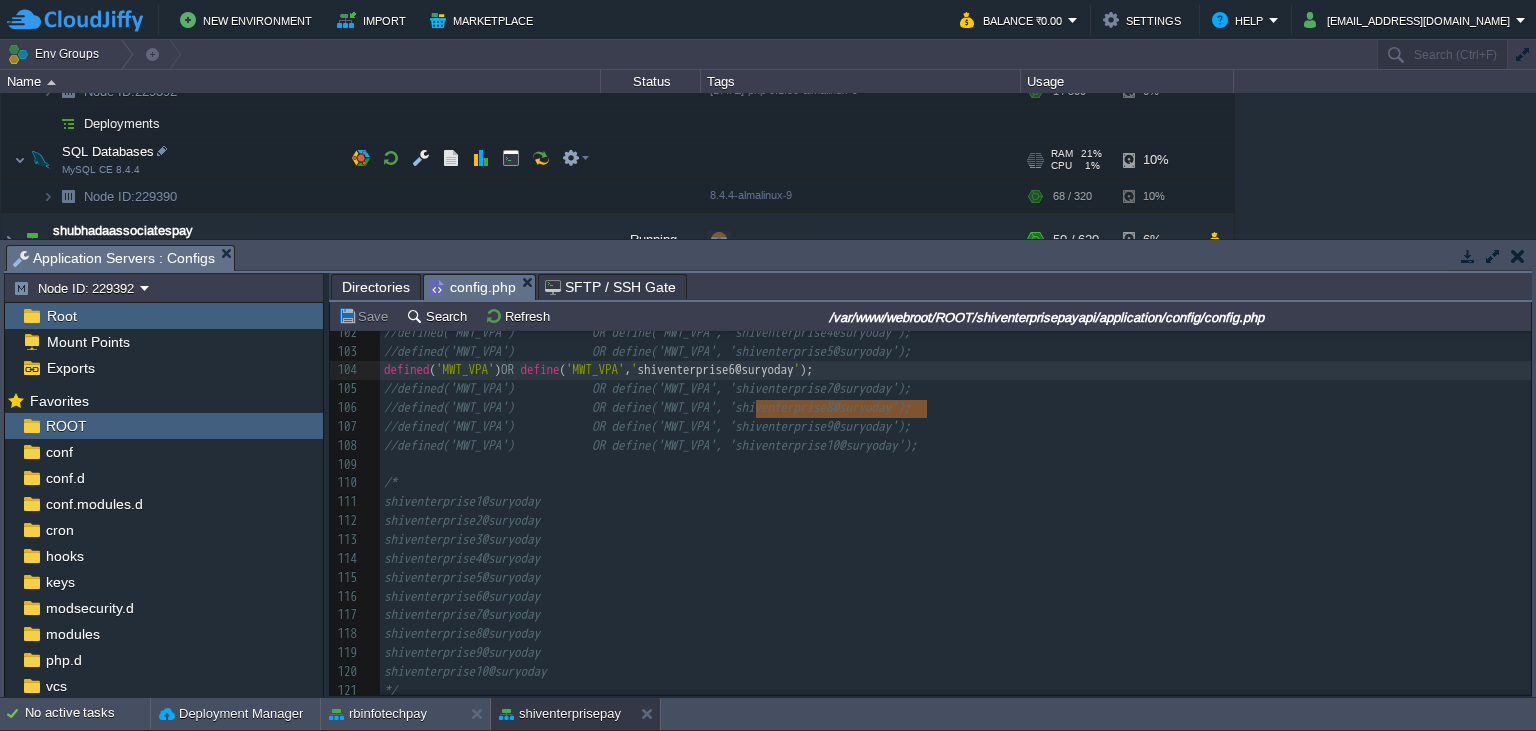 scroll, scrollTop: 1094, scrollLeft: 0, axis: vertical 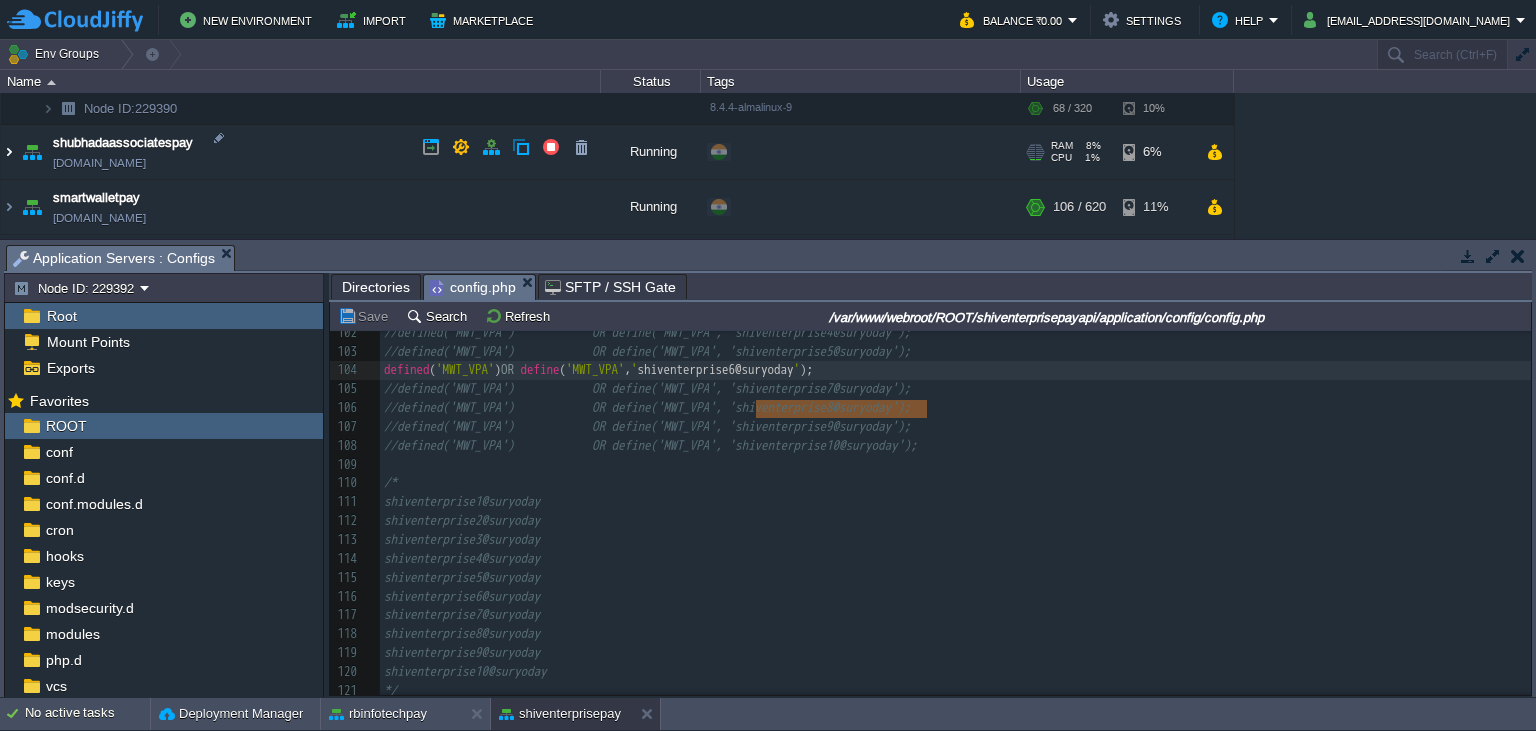 click at bounding box center (9, 152) 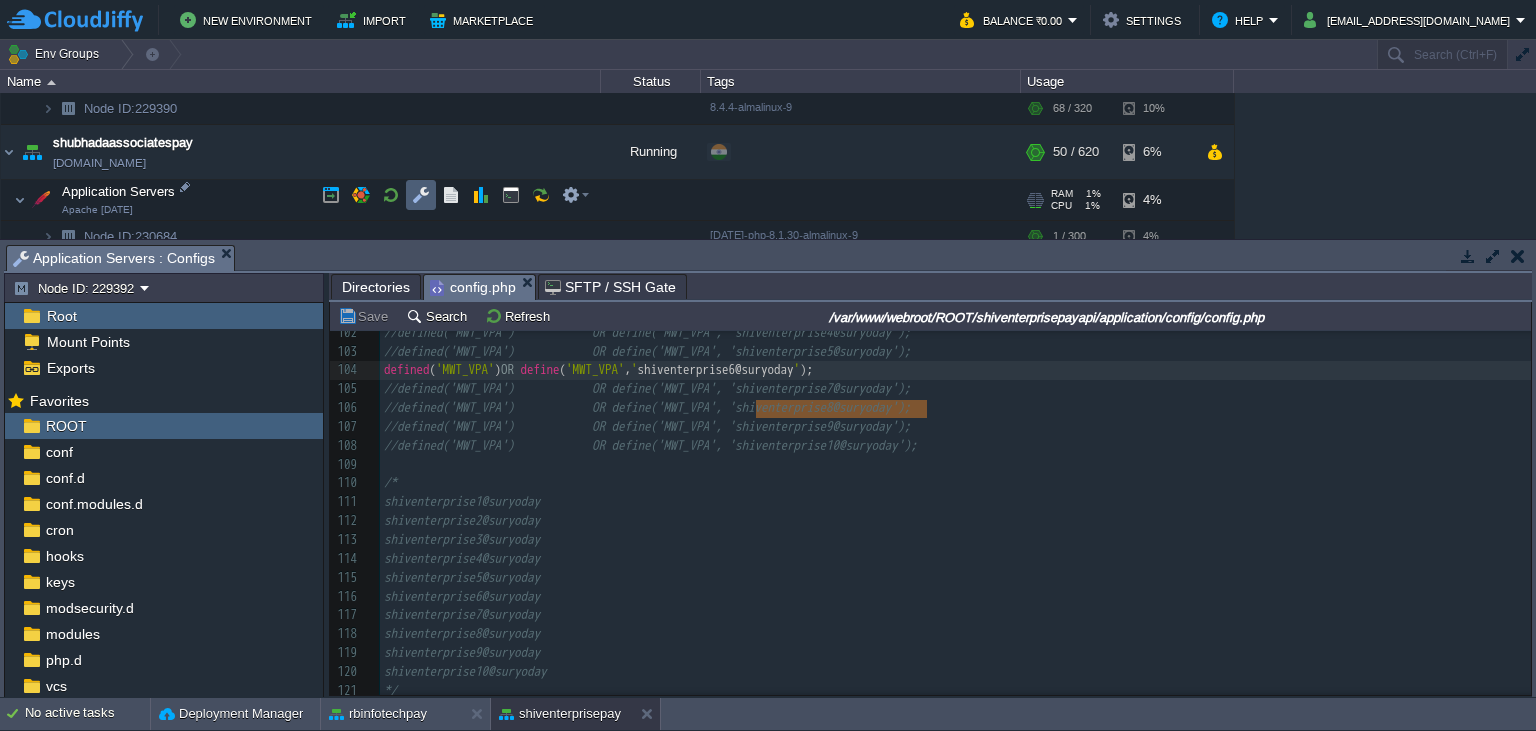 click at bounding box center (421, 195) 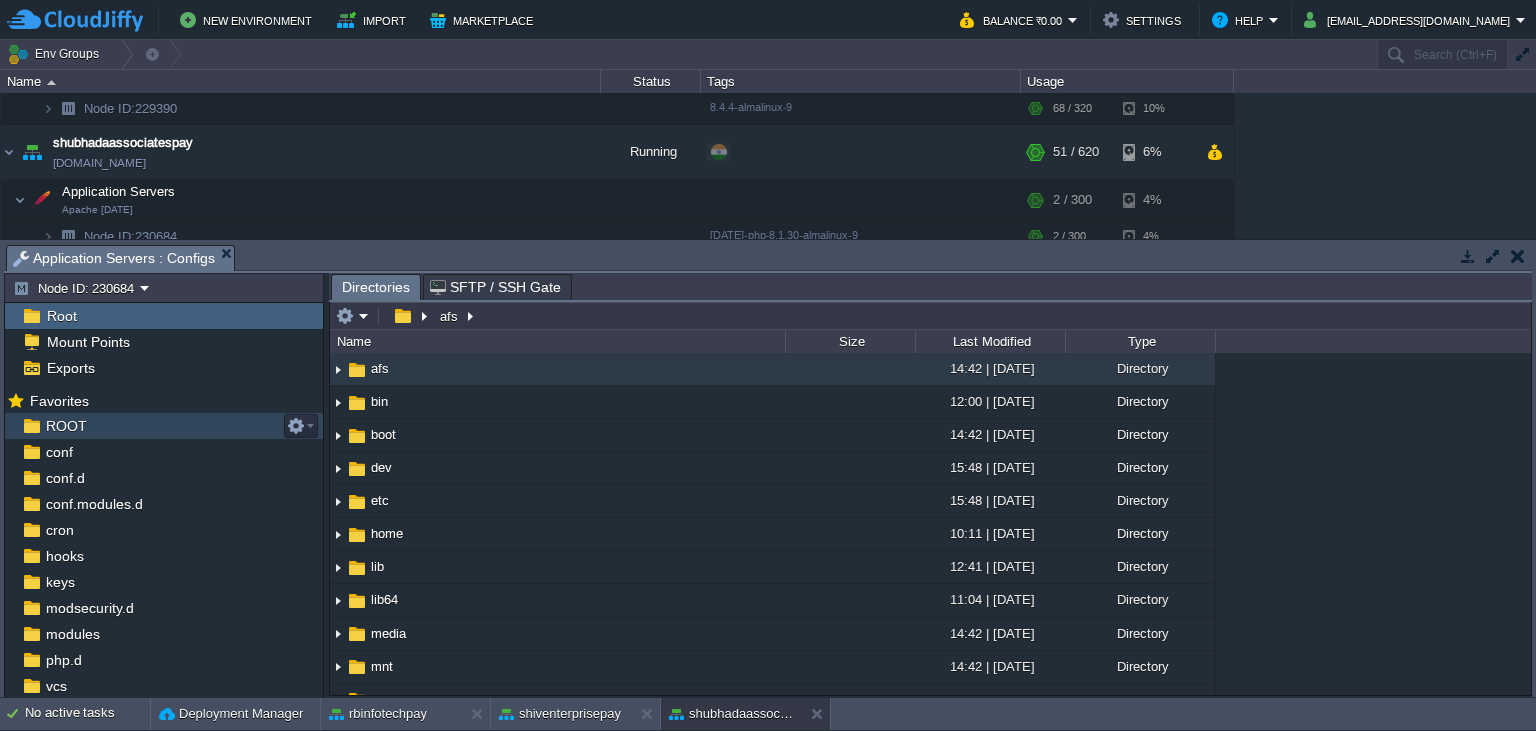 click on "ROOT" at bounding box center [164, 426] 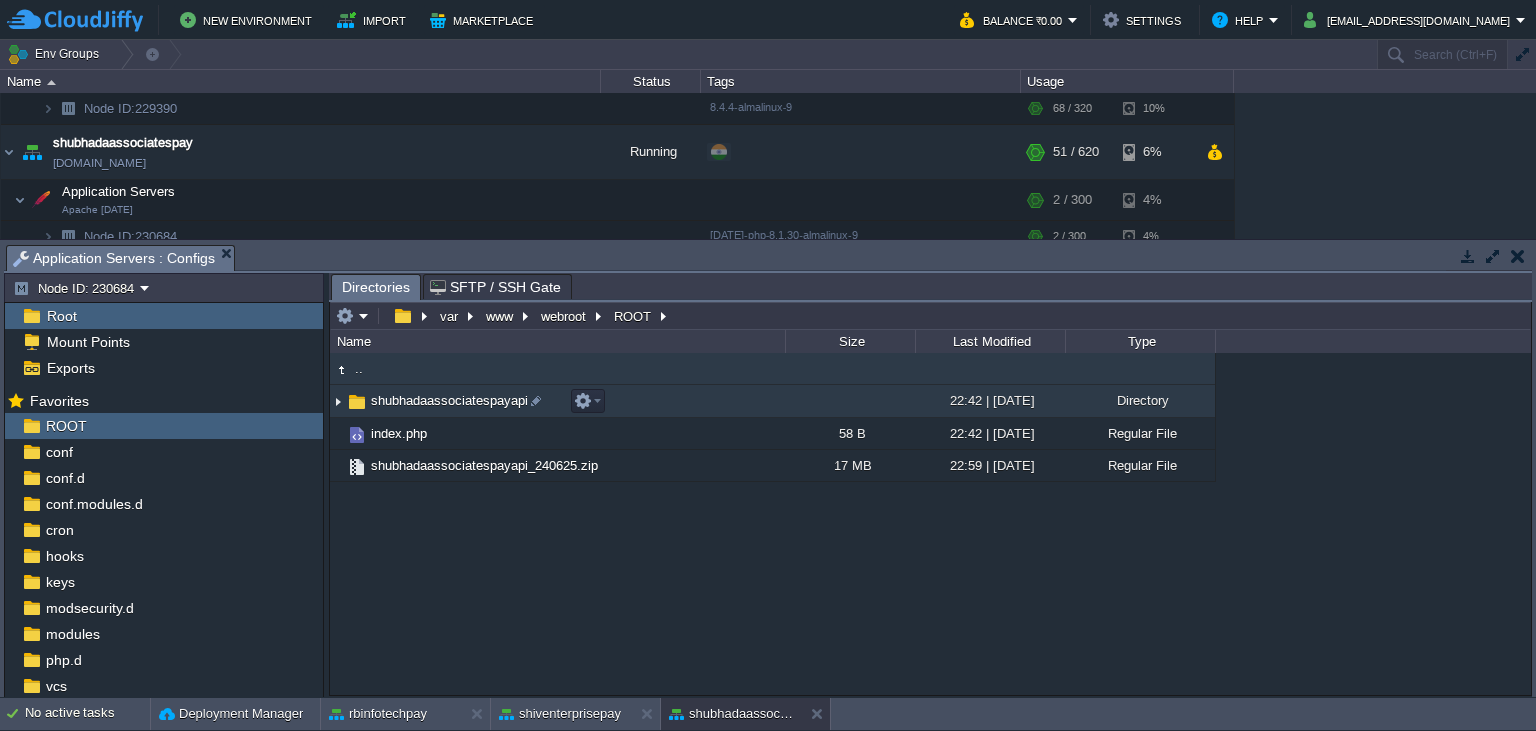 click on "shubhadaassociatespayapi" at bounding box center (557, 401) 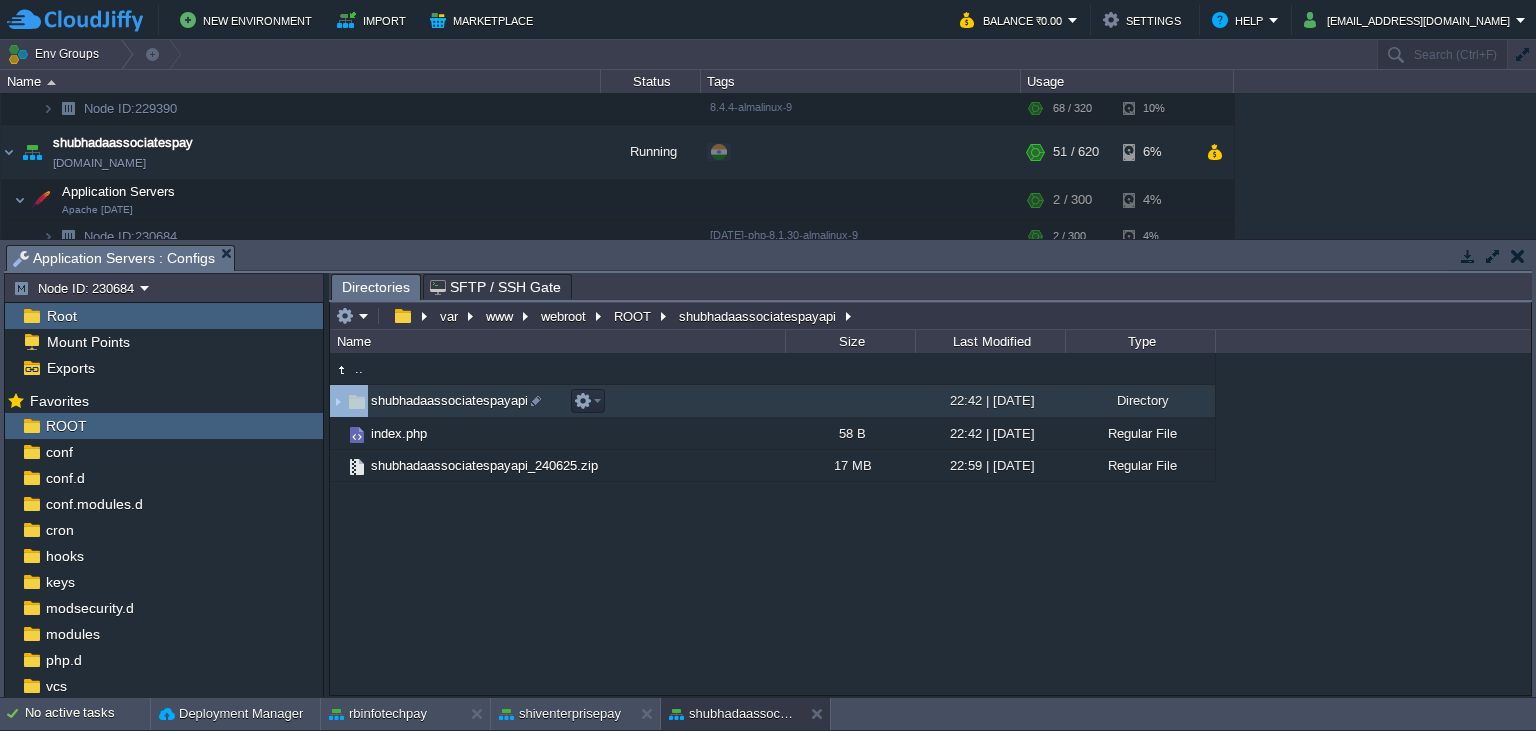 click on "shubhadaassociatespayapi" at bounding box center [557, 401] 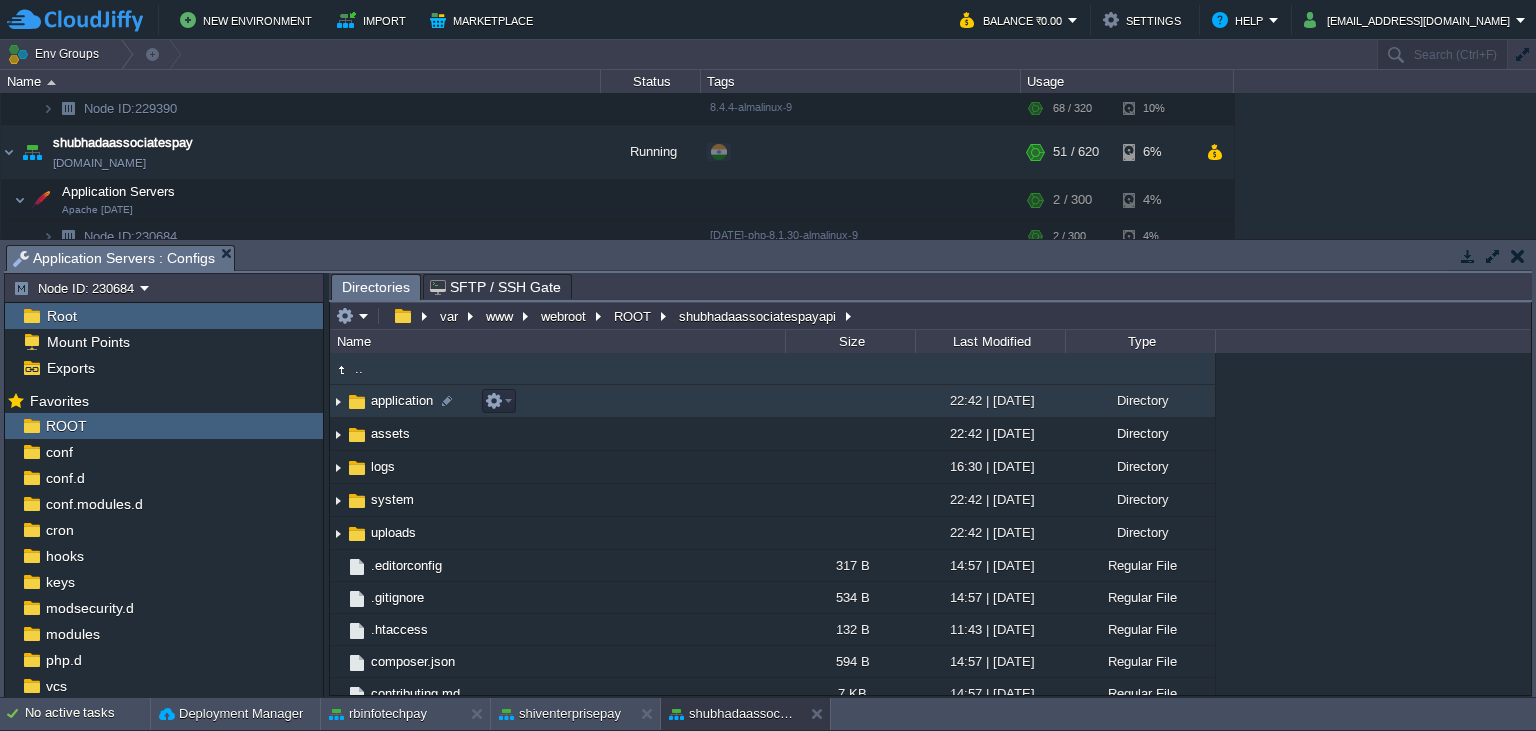click on "application" at bounding box center [402, 400] 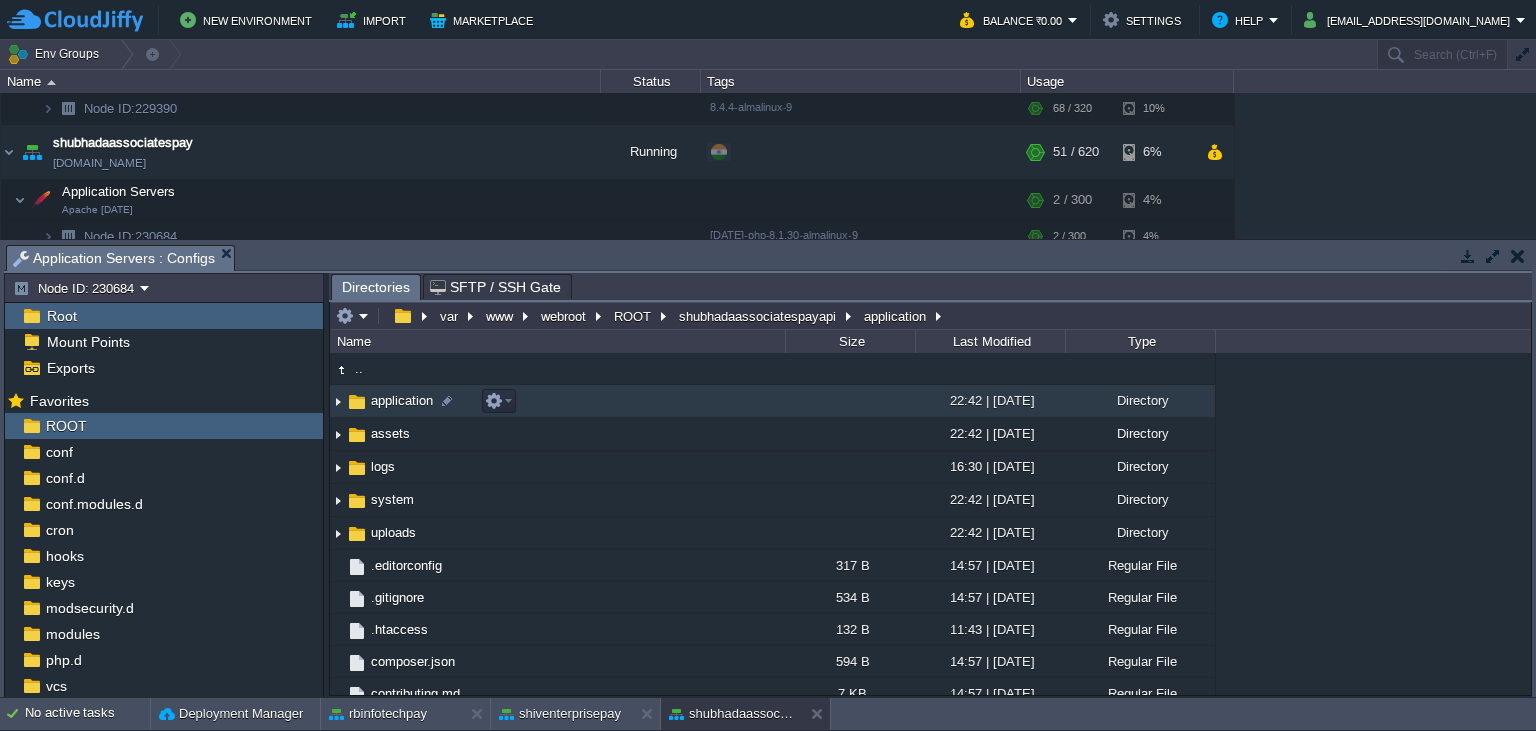 click on "application" at bounding box center (402, 400) 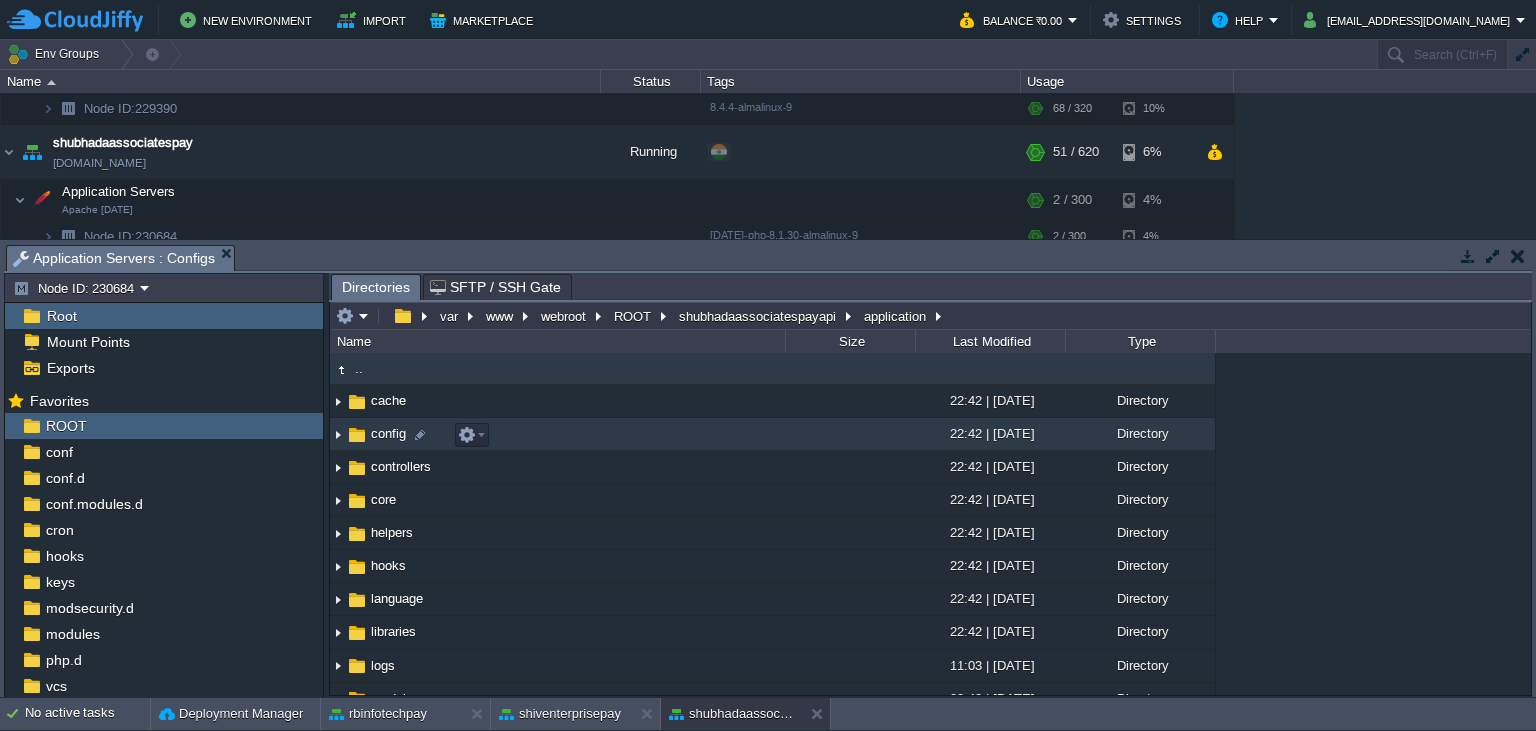 click on "config" at bounding box center [388, 433] 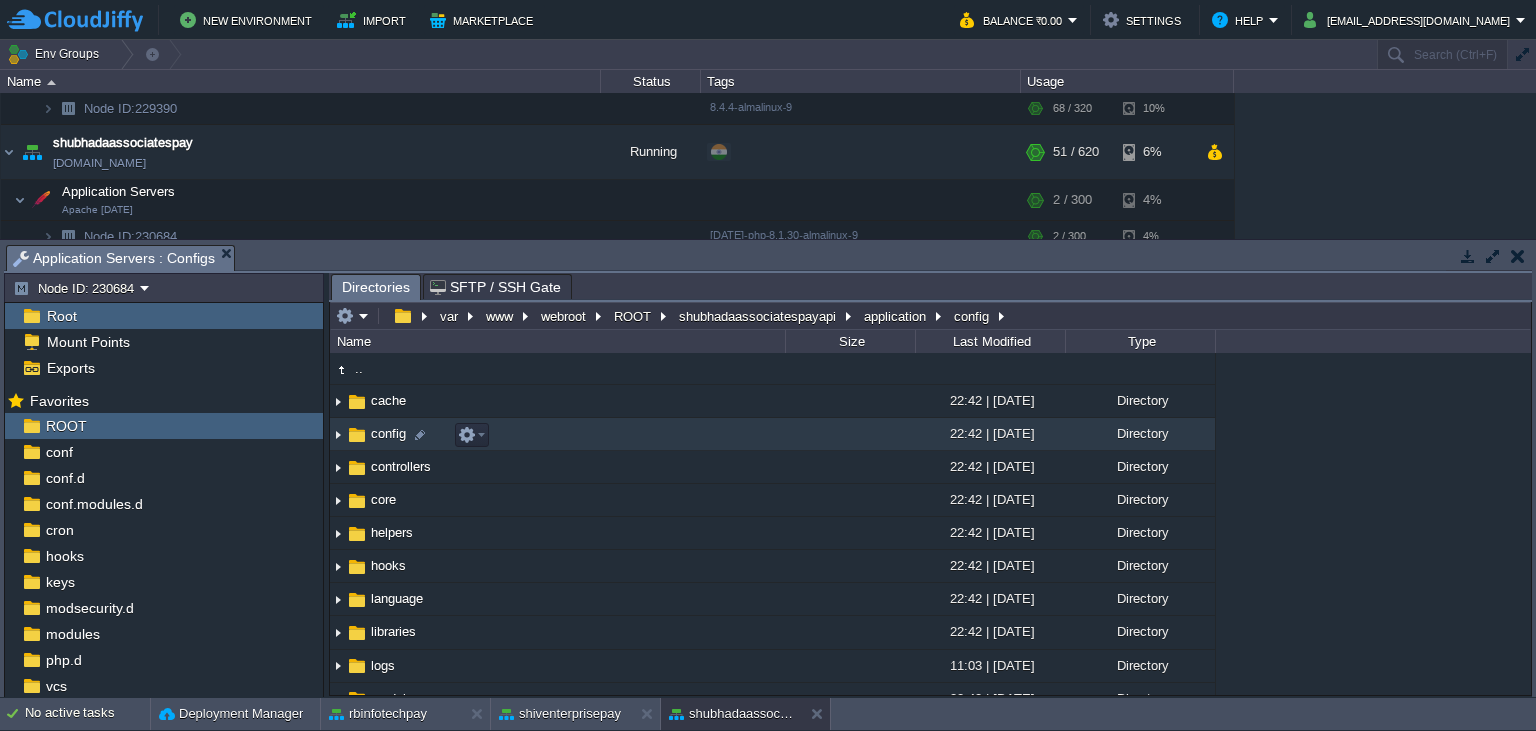 click on "config" at bounding box center (388, 433) 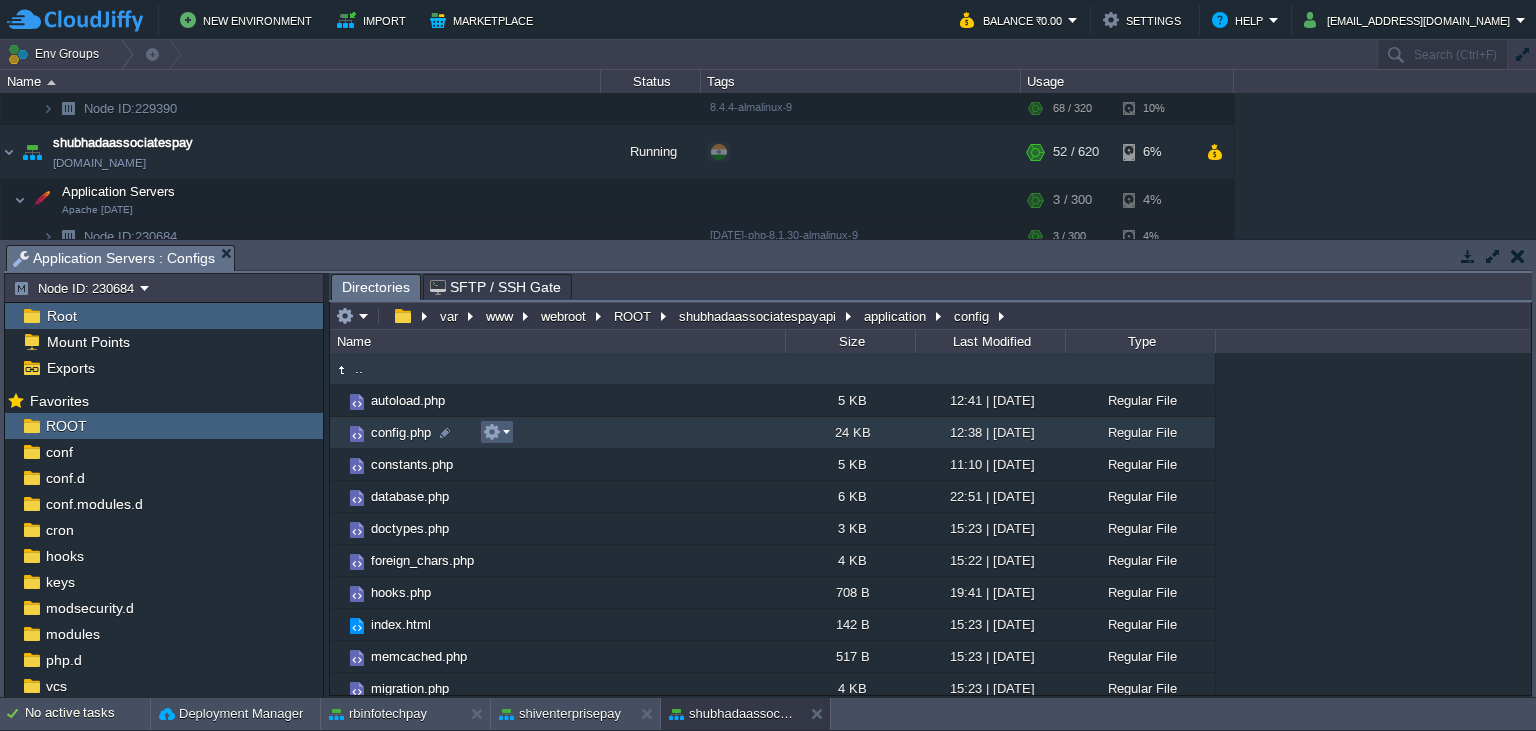 click at bounding box center [496, 432] 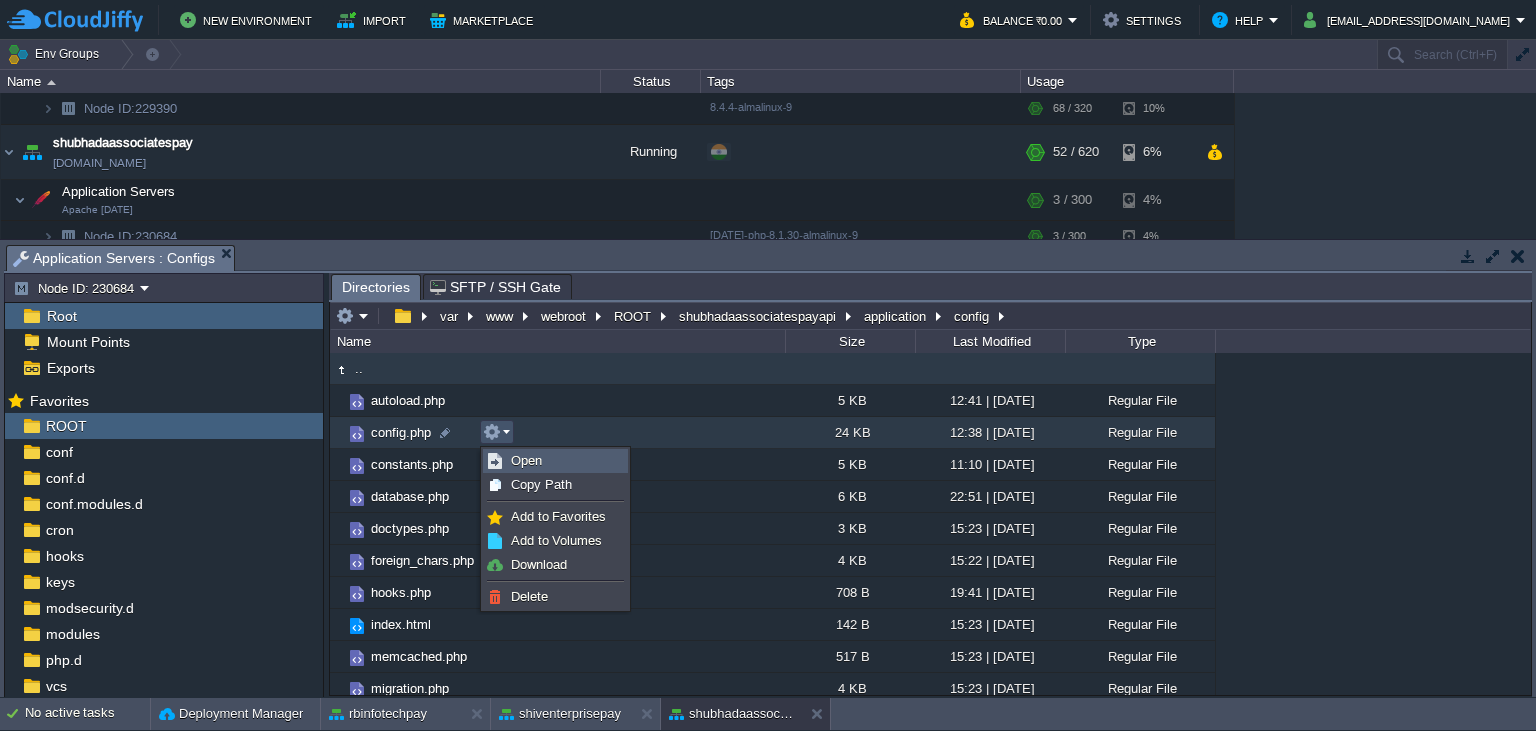 click on "Open" at bounding box center [526, 460] 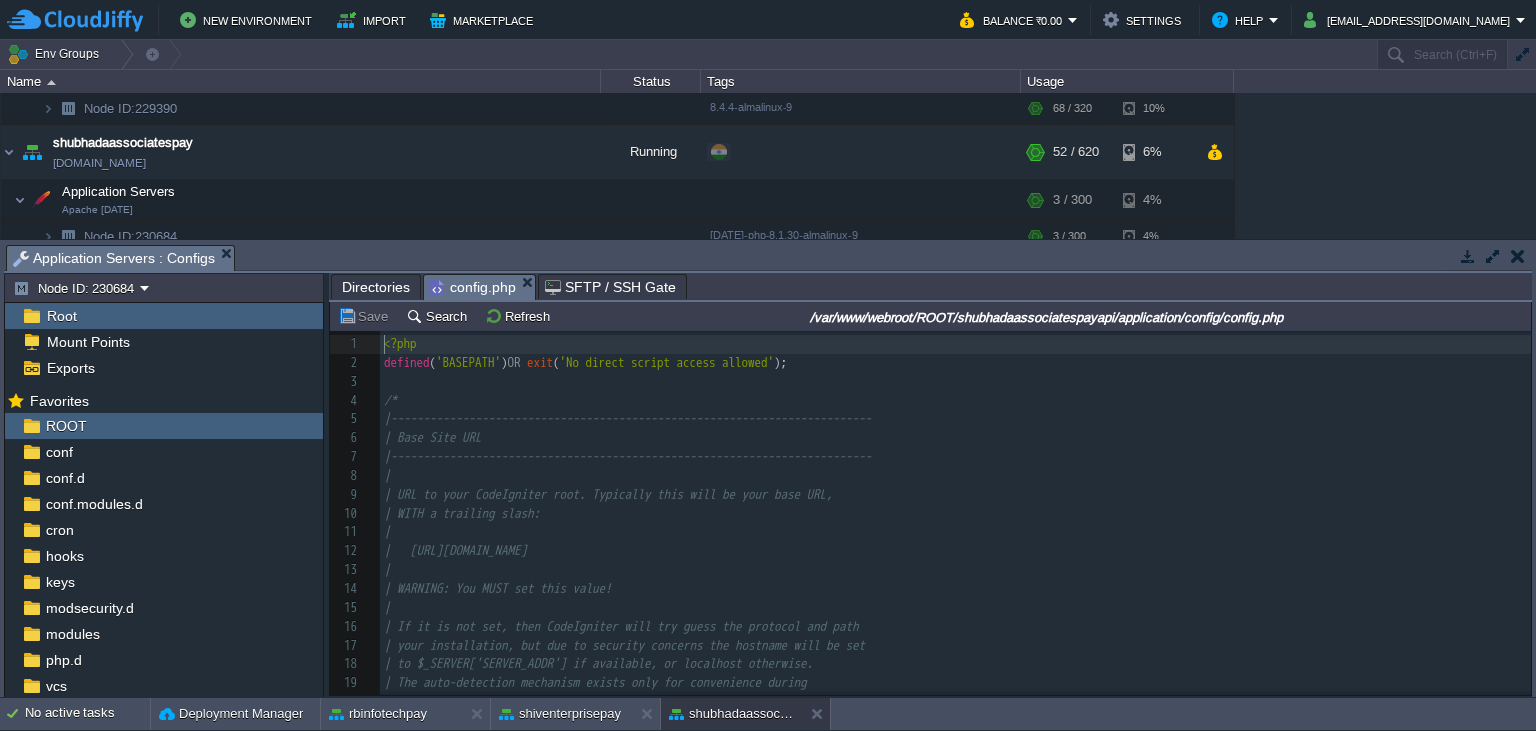 scroll, scrollTop: 8, scrollLeft: 0, axis: vertical 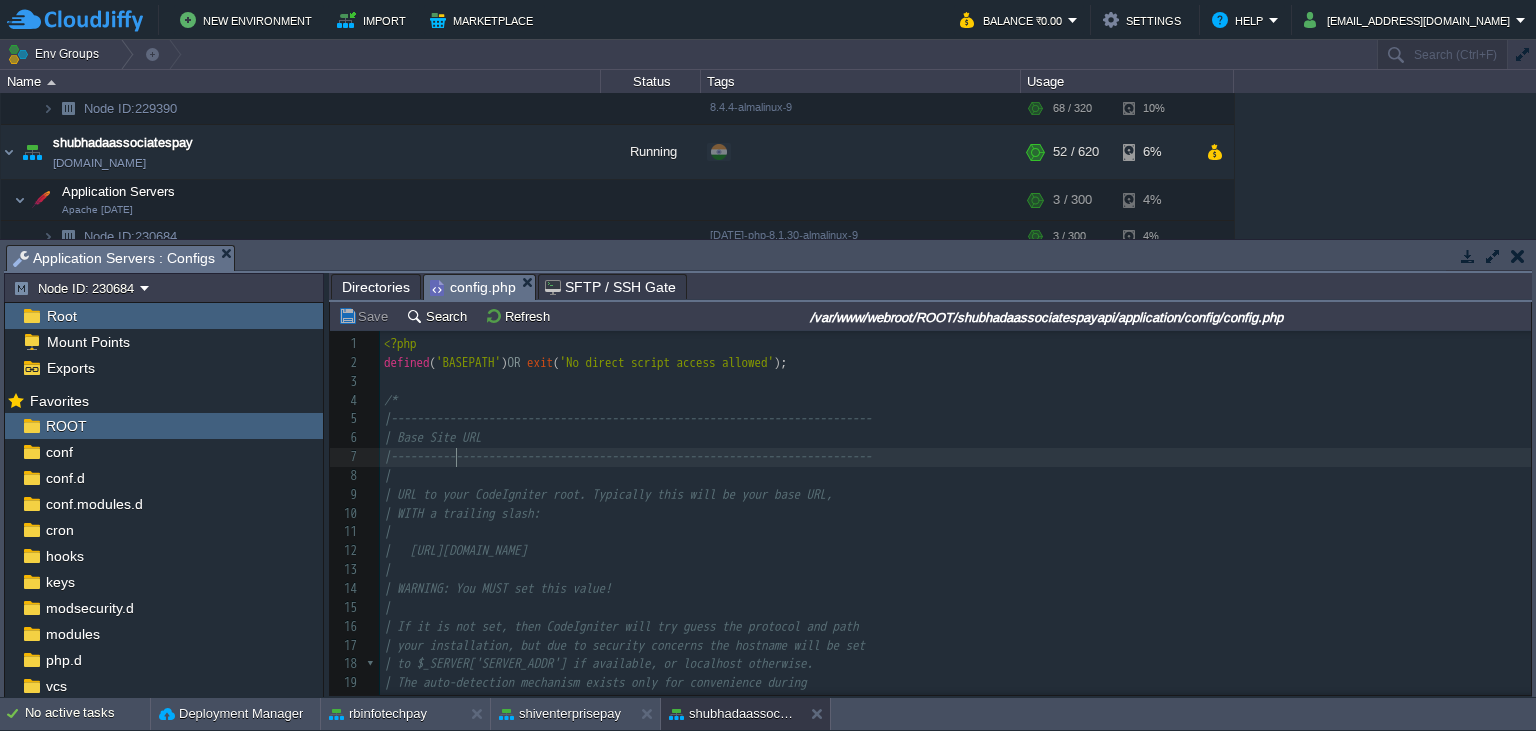 click on "|--------------------------------------------------------------------------" at bounding box center [955, 457] 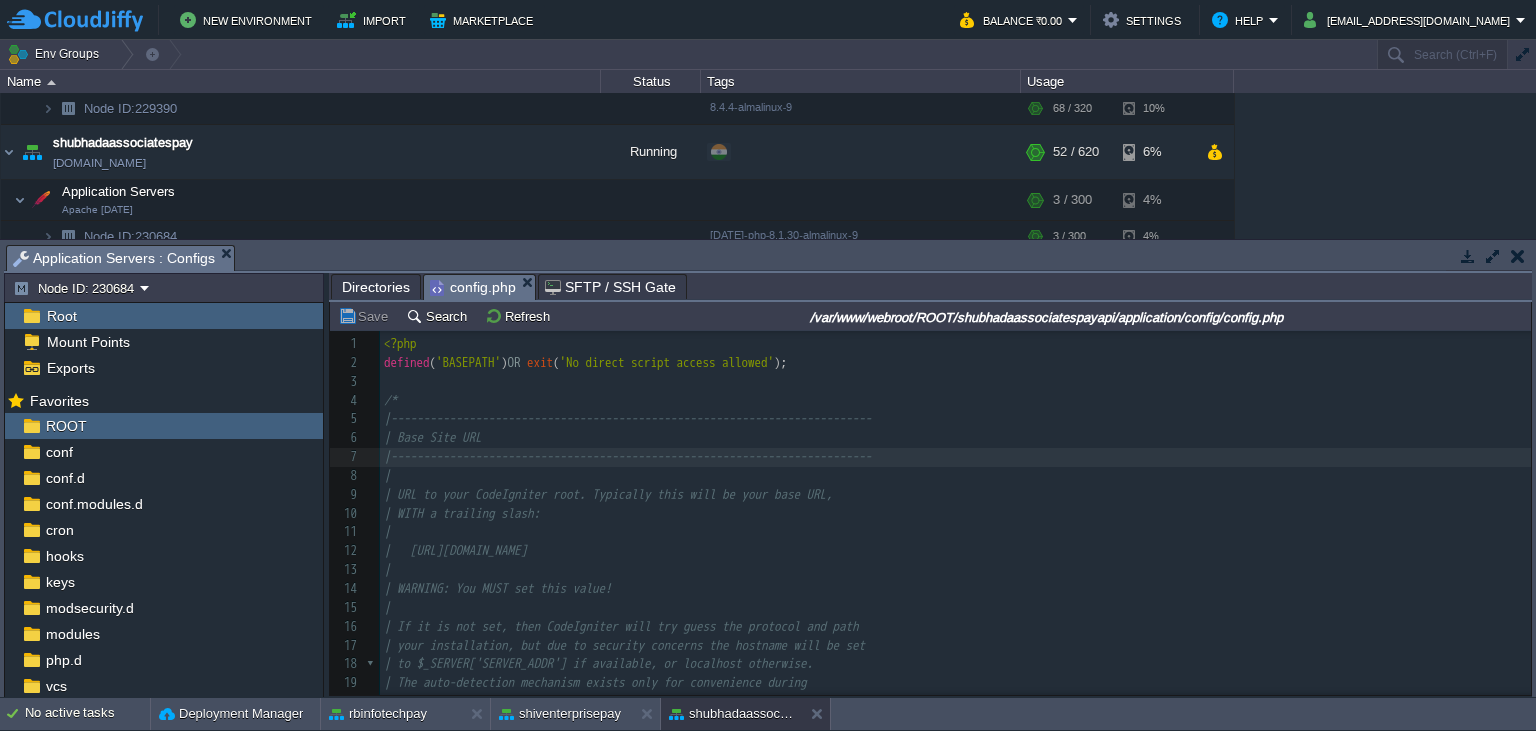 scroll, scrollTop: 456, scrollLeft: 0, axis: vertical 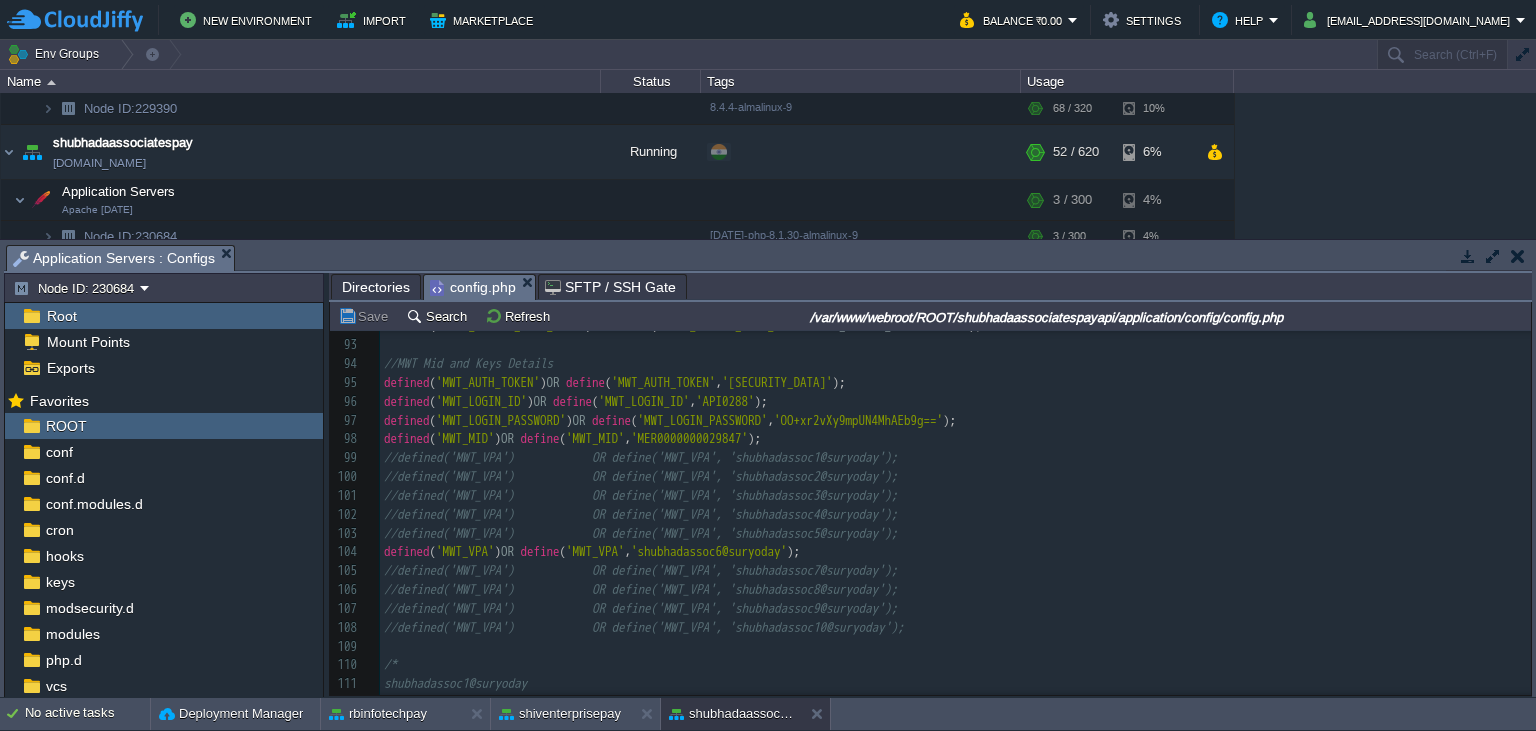 click on "638 |--------------------------------------------------------------------------   85 defined ( 'SITE_PATH' )                  OR   define ( 'SITE_PATH' ,  substr ( dirname ( __FILE__ ), 0 , - 19 )); 86 defined ( 'FILE_UPLOAD_PATH' )           OR   define ( 'FILE_UPLOAD_PATH' ,  SITE_PATH . '/uploads/' ); 87 defined ( 'FILE_UPLOAD_PATH_PP' )        OR   define ( 'FILE_UPLOAD_PATH_PP' ,  FILE_UPLOAD_PATH . 'profile_pic/' ); 88 defined ( 'FILE_UPLOAD_PATH_CATEGORY' )  OR   define ( 'FILE_UPLOAD_PATH_CATEGORY' ,  FILE_UPLOAD_PATH . 'category/' ); 89 defined ( 'FILE_UPLOAD_PATH_BANNER' )    OR   define ( 'FILE_UPLOAD_PATH_BANNER' ,  FILE_UPLOAD_PATH . 'banners/' ); 90 defined ( 'FILE_UPLOAD_PATH_MERCHANT' )  OR   define ( 'FILE_UPLOAD_PATH_MERCHANT' ,  FILE_UPLOAD_PATH . 'merchant/' ); 91 defined ( 'FILE_UPLOAD_PATH_CSV' )       OR   define ( 'FILE_UPLOAD_PATH_CSV' ,  FILE_UPLOAD_PATH . 'csv/' ); 92 defined ( 'FILE_UPLOAD_PATH_DOCS' )      OR   define ( 'FILE_UPLOAD_PATH_DOCS' ,  FILE_UPLOAD_PATH . 'docs/' ); 93" at bounding box center (955, 646) 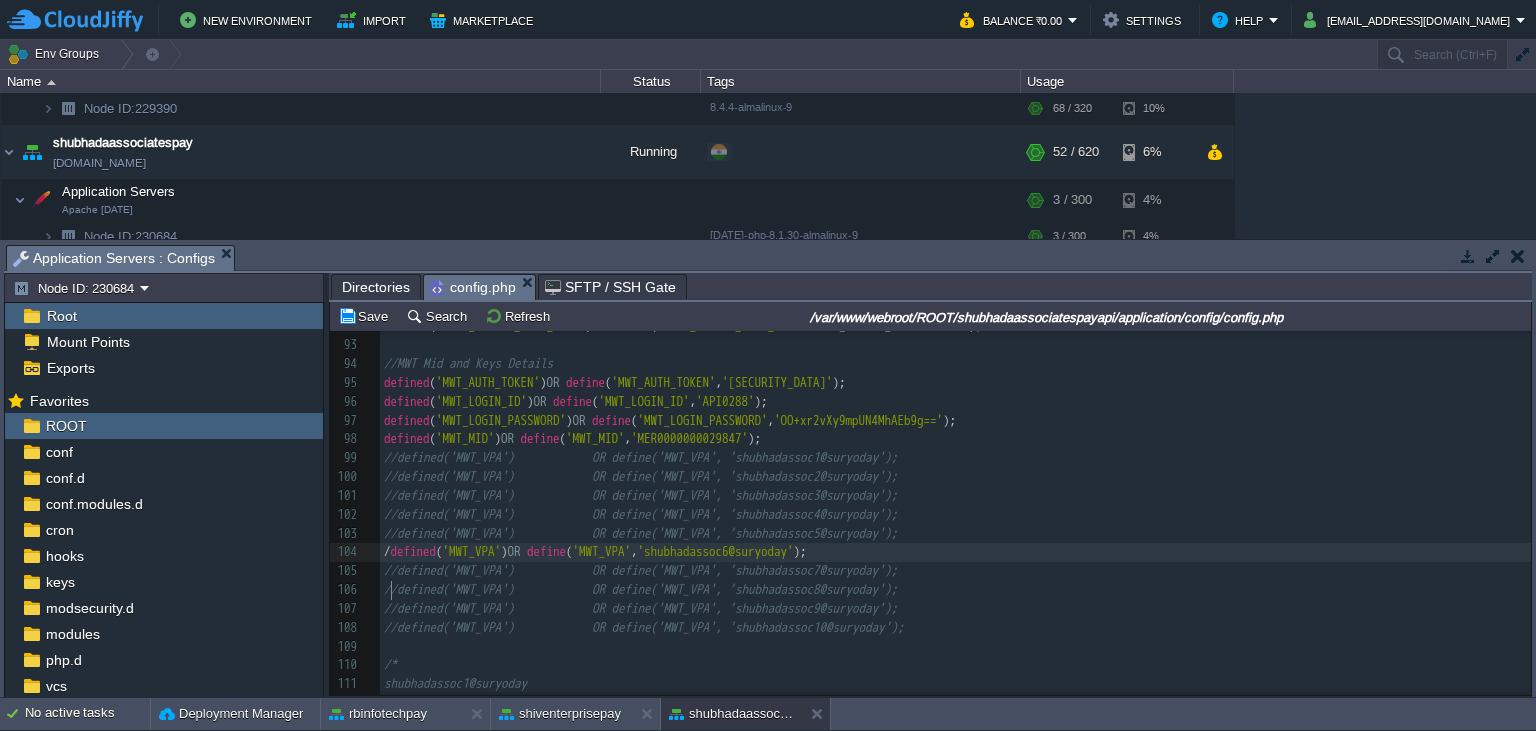 scroll, scrollTop: 0, scrollLeft: 14, axis: horizontal 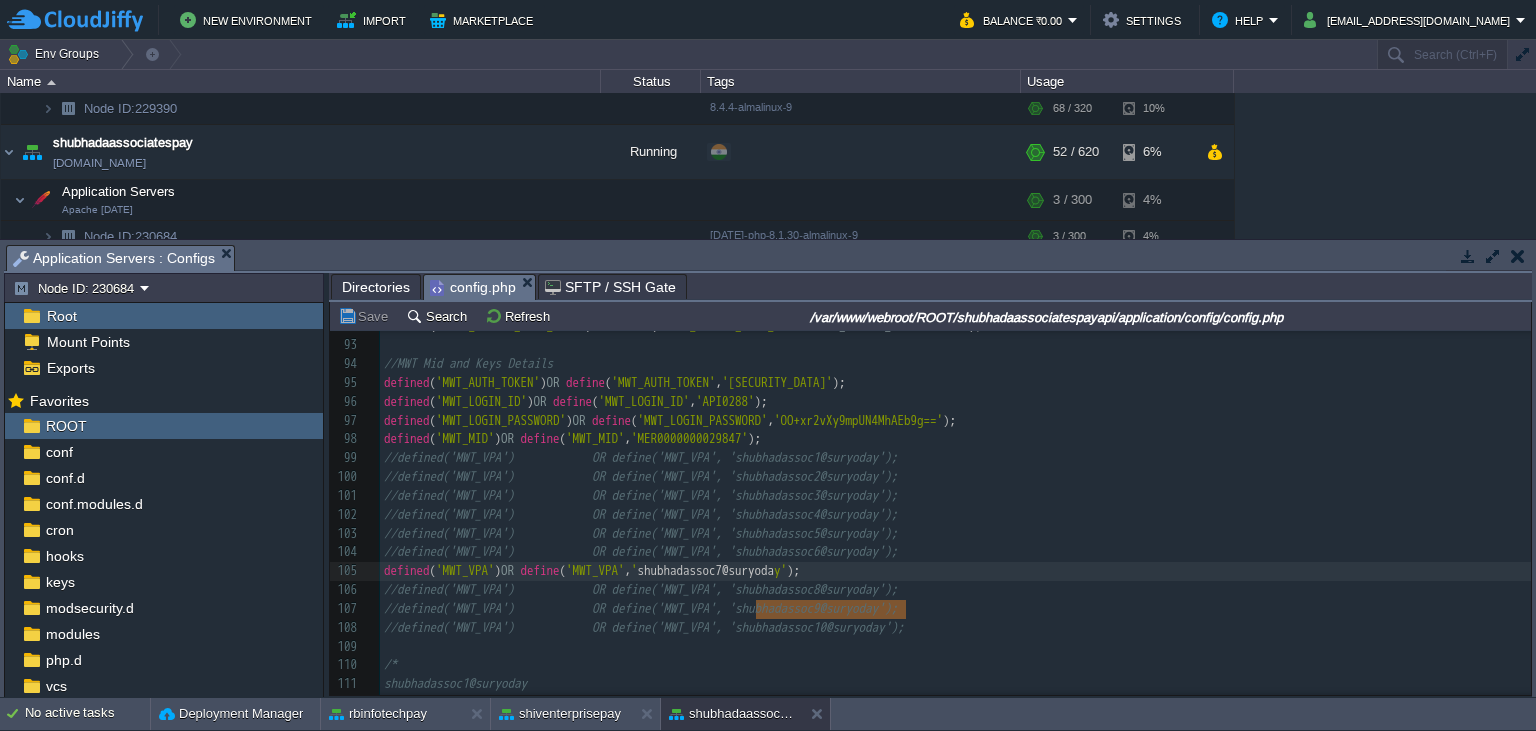 type on "shubhadassoc7@suryoday" 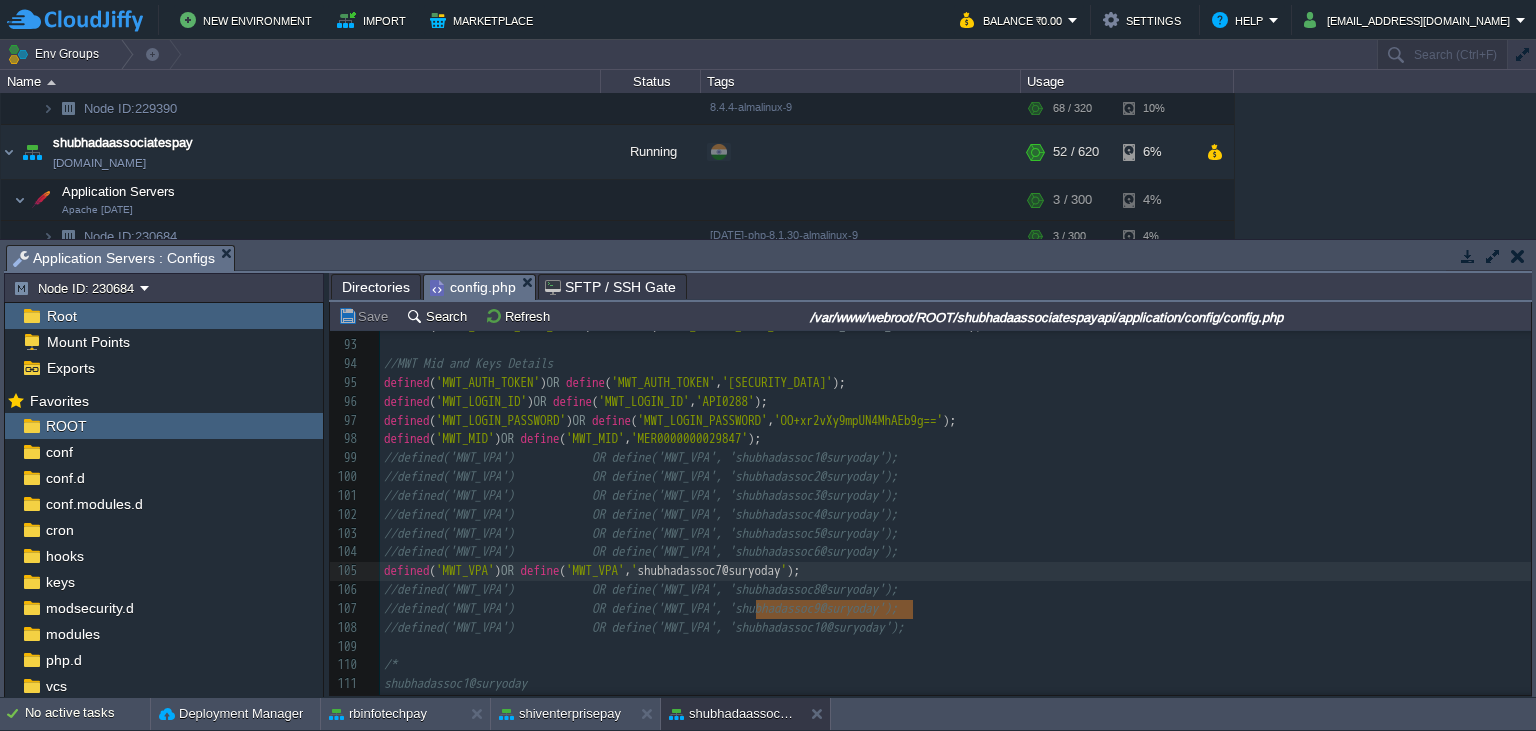 drag, startPoint x: 754, startPoint y: 612, endPoint x: 910, endPoint y: 621, distance: 156.2594 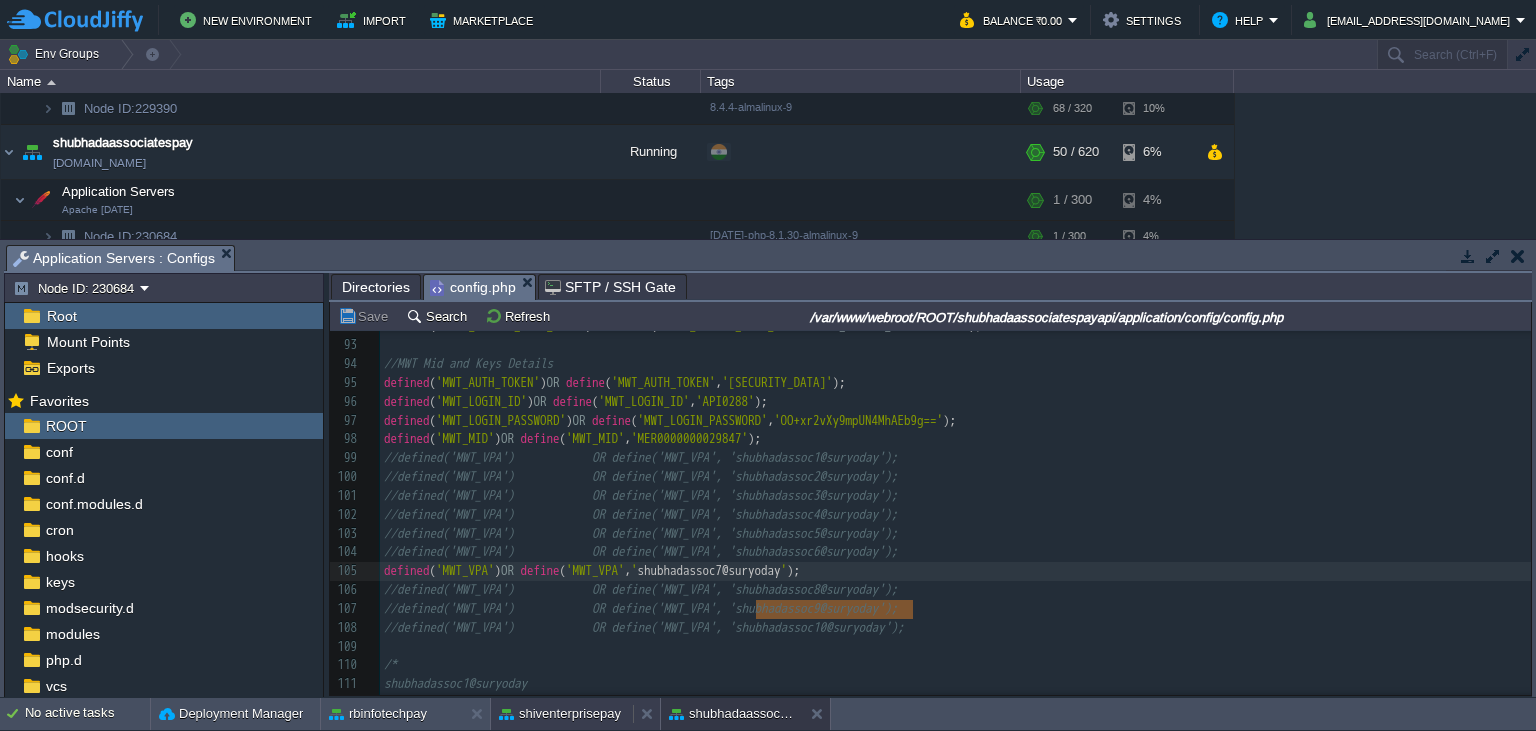 click on "shiventerprisepay" at bounding box center (560, 714) 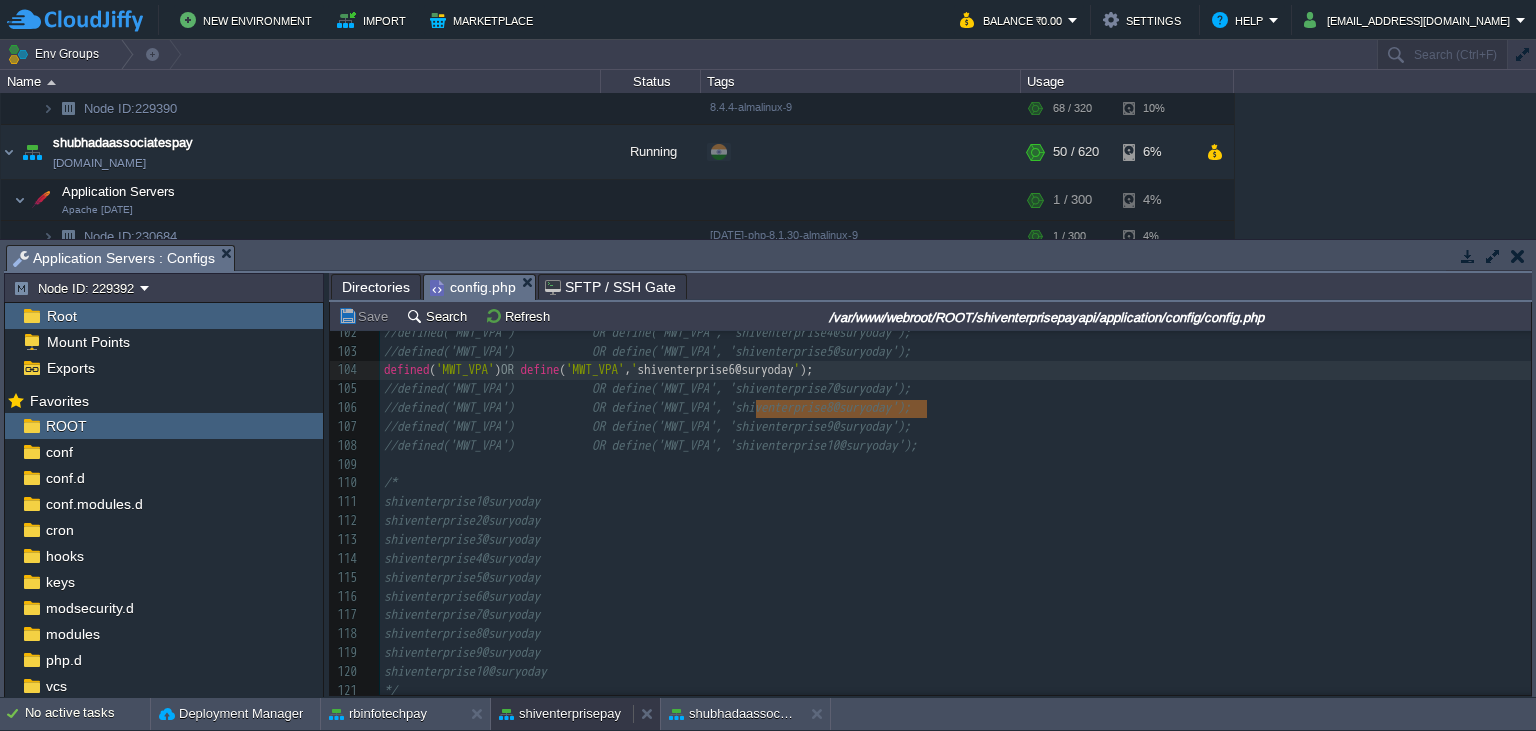 scroll, scrollTop: 8, scrollLeft: 0, axis: vertical 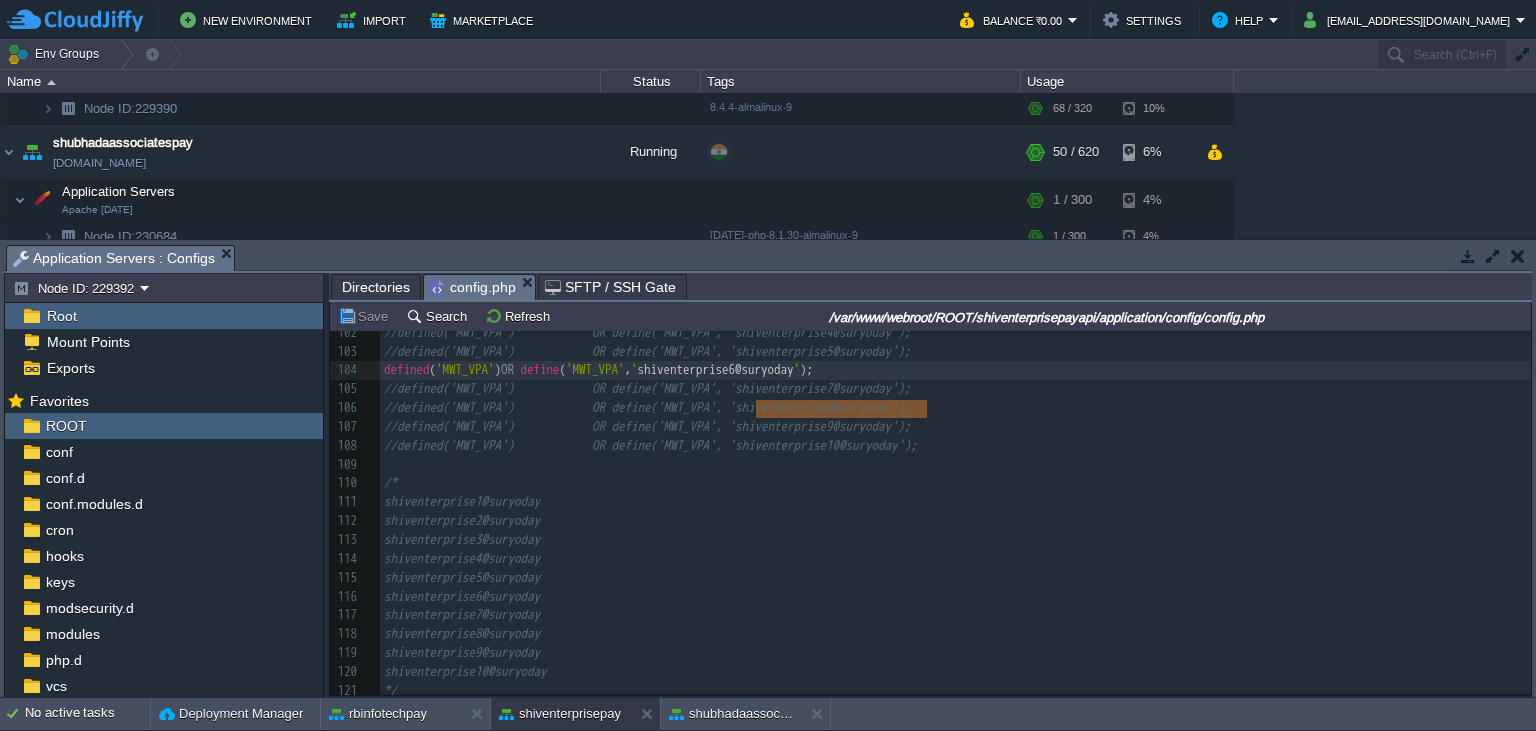 type 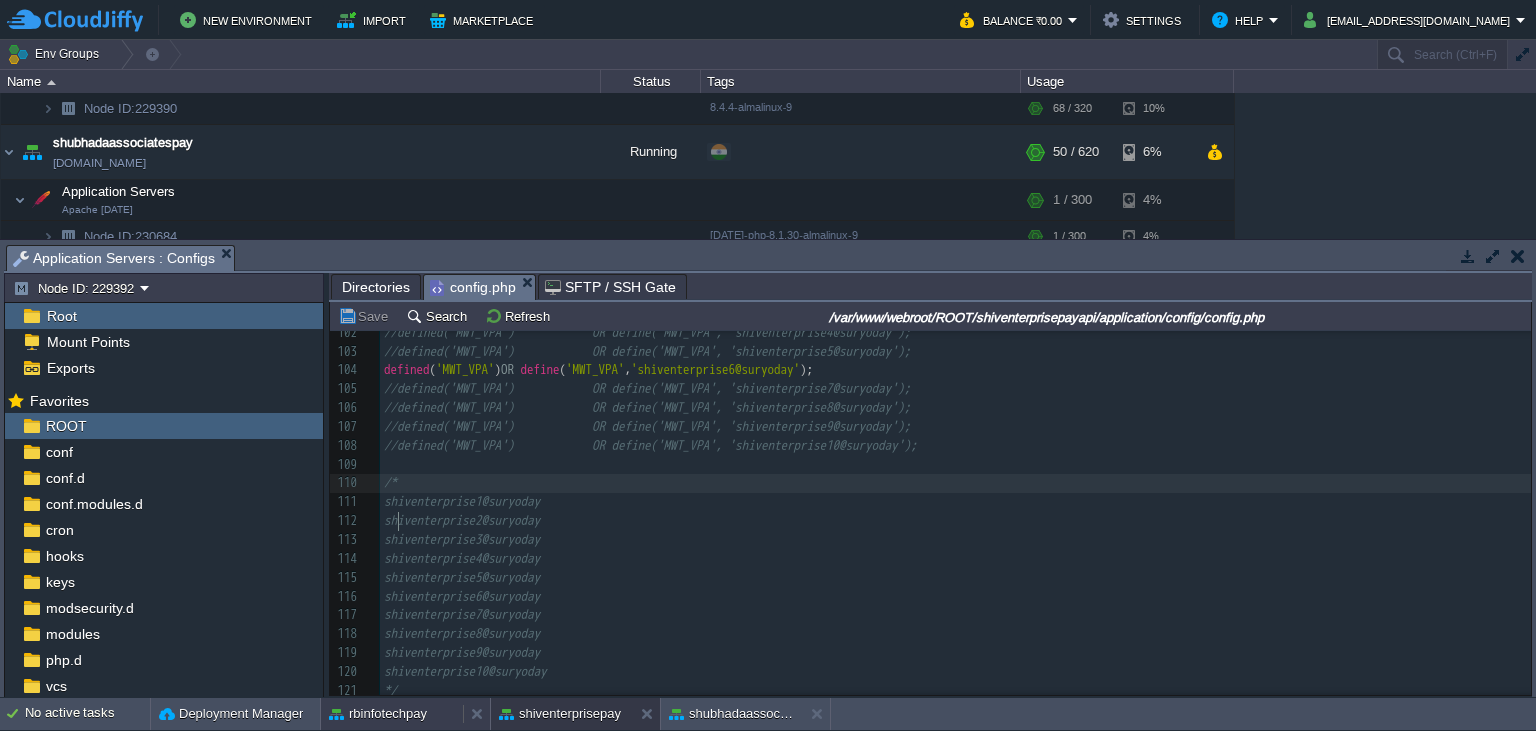 click on "rbinfotechpay" at bounding box center [378, 714] 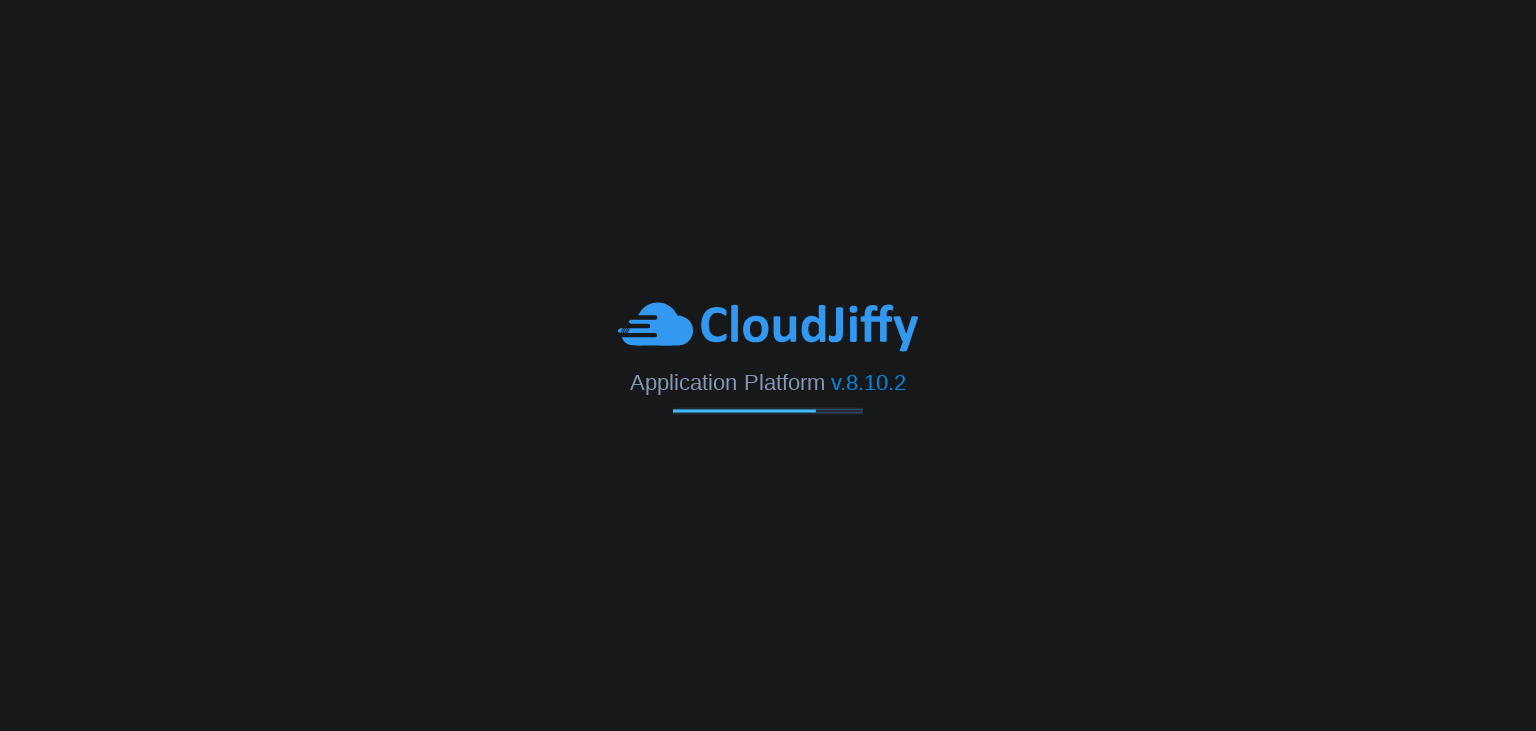 scroll, scrollTop: 0, scrollLeft: 0, axis: both 